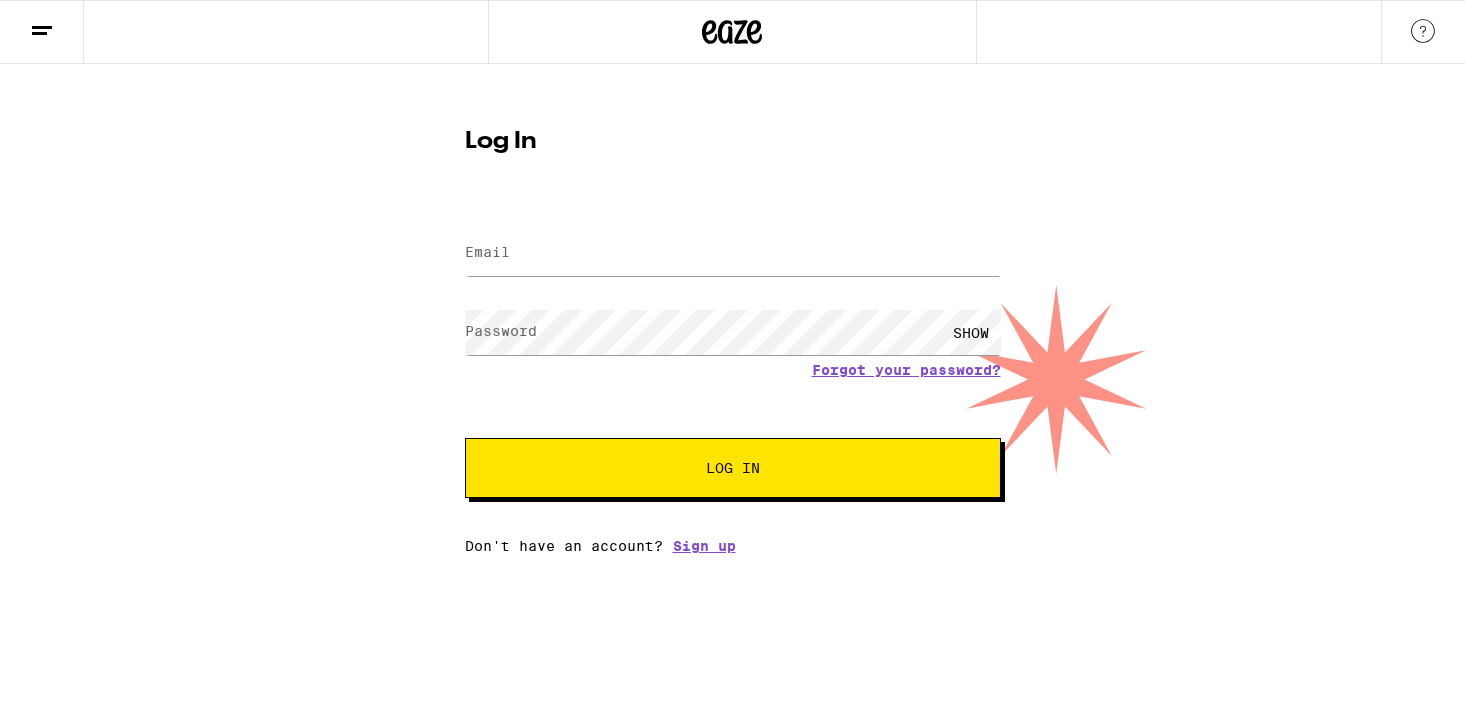 scroll, scrollTop: 0, scrollLeft: 0, axis: both 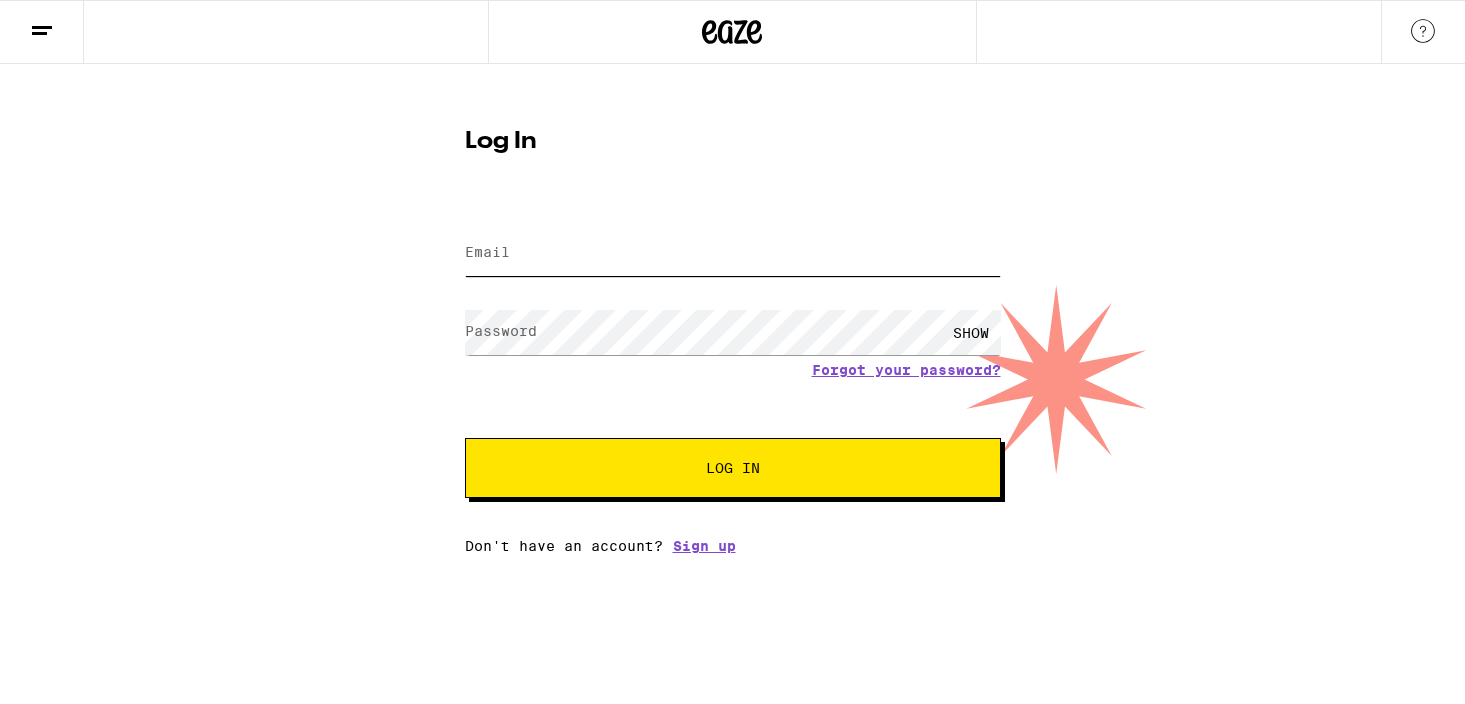 click on "Email" at bounding box center (733, 253) 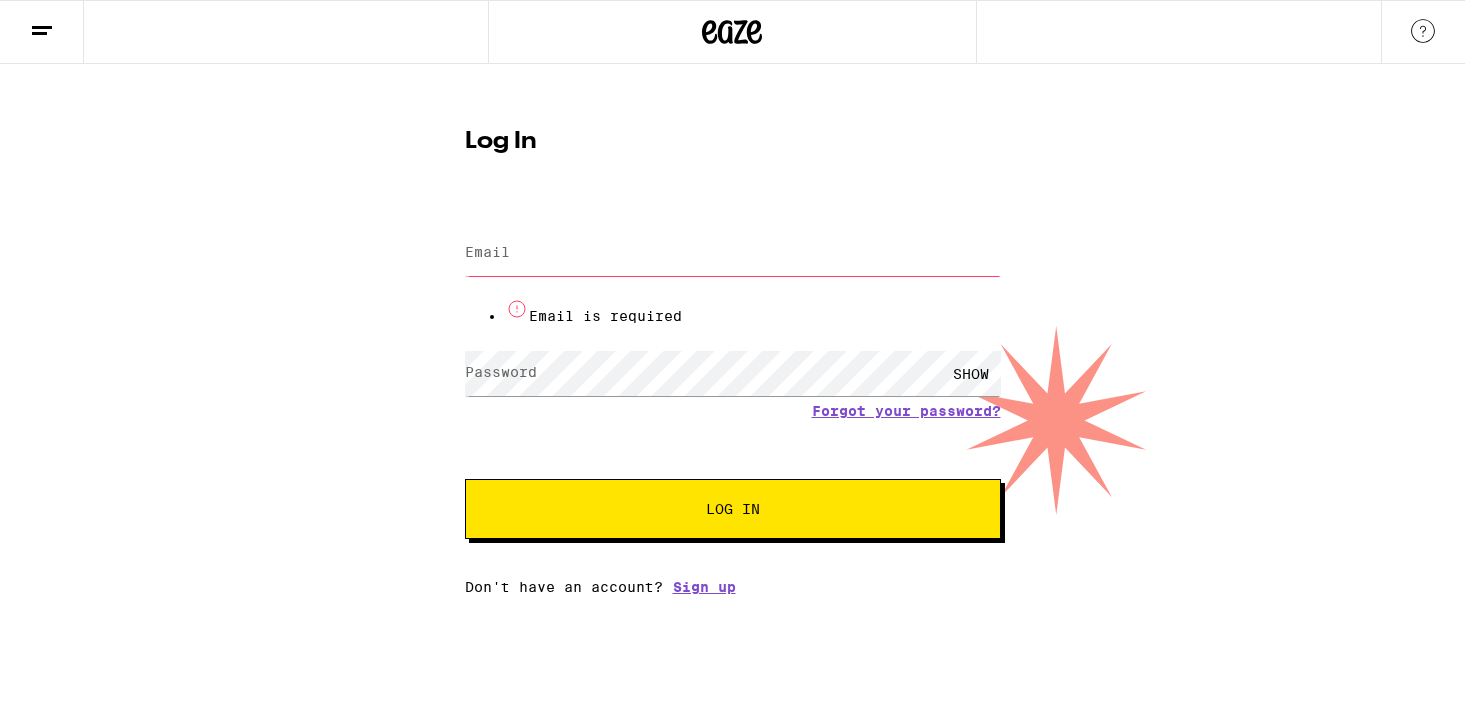 type on "[USERNAME]@[DOMAIN]" 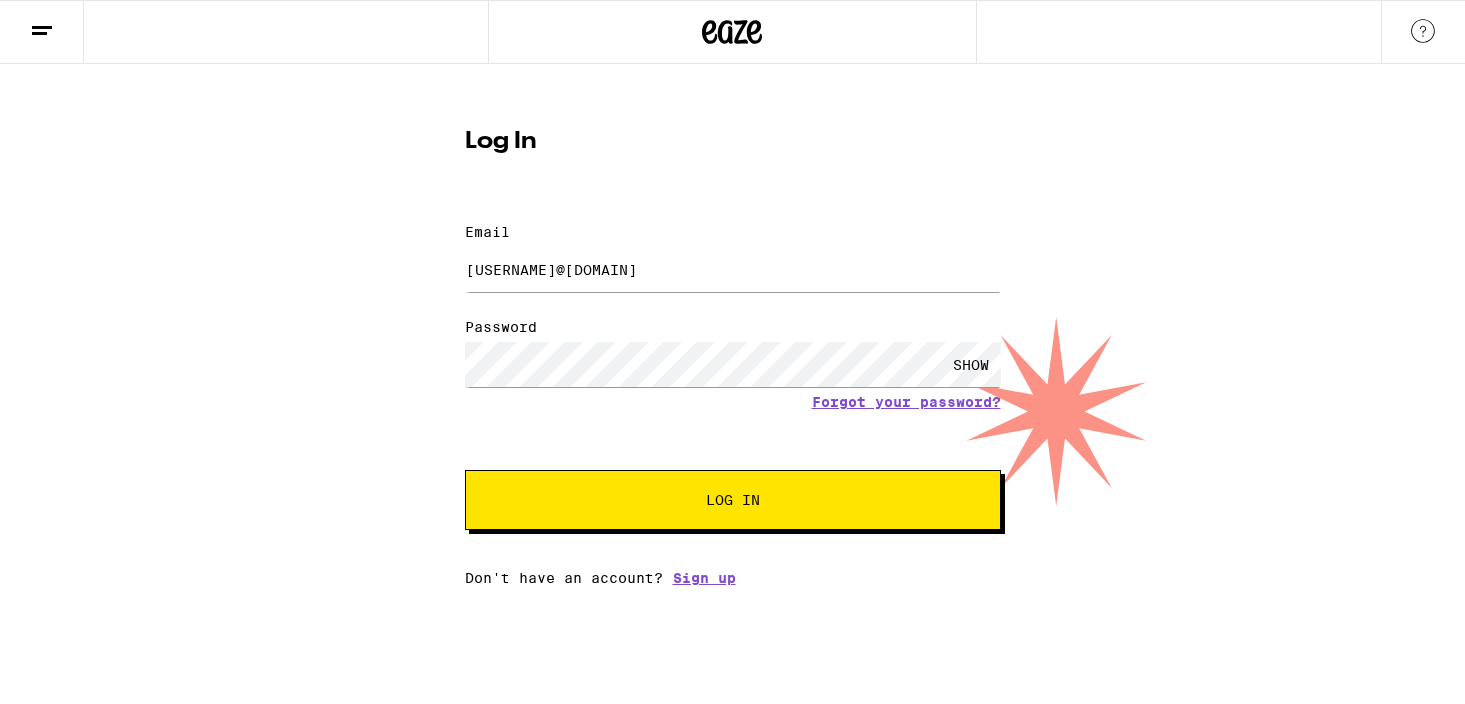click on "Log In" at bounding box center [733, 500] 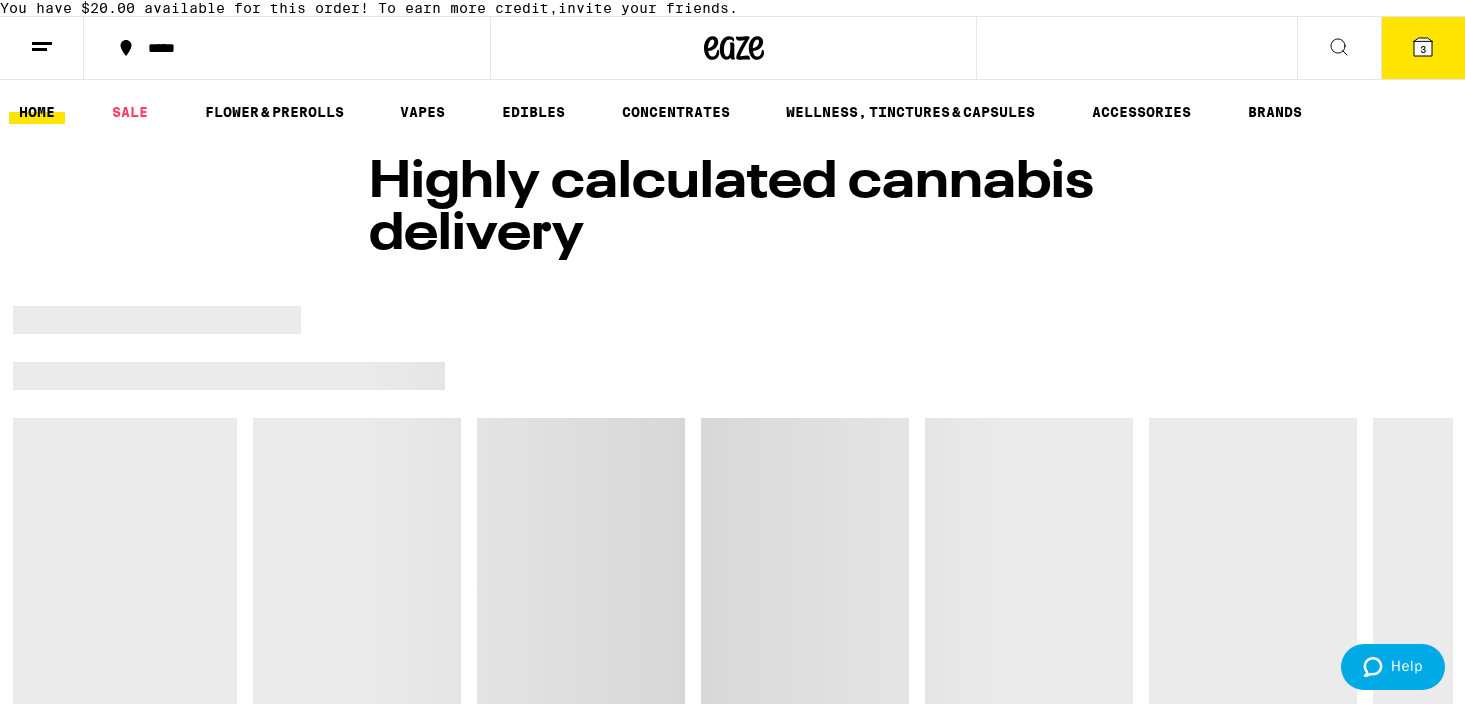 scroll, scrollTop: 0, scrollLeft: 0, axis: both 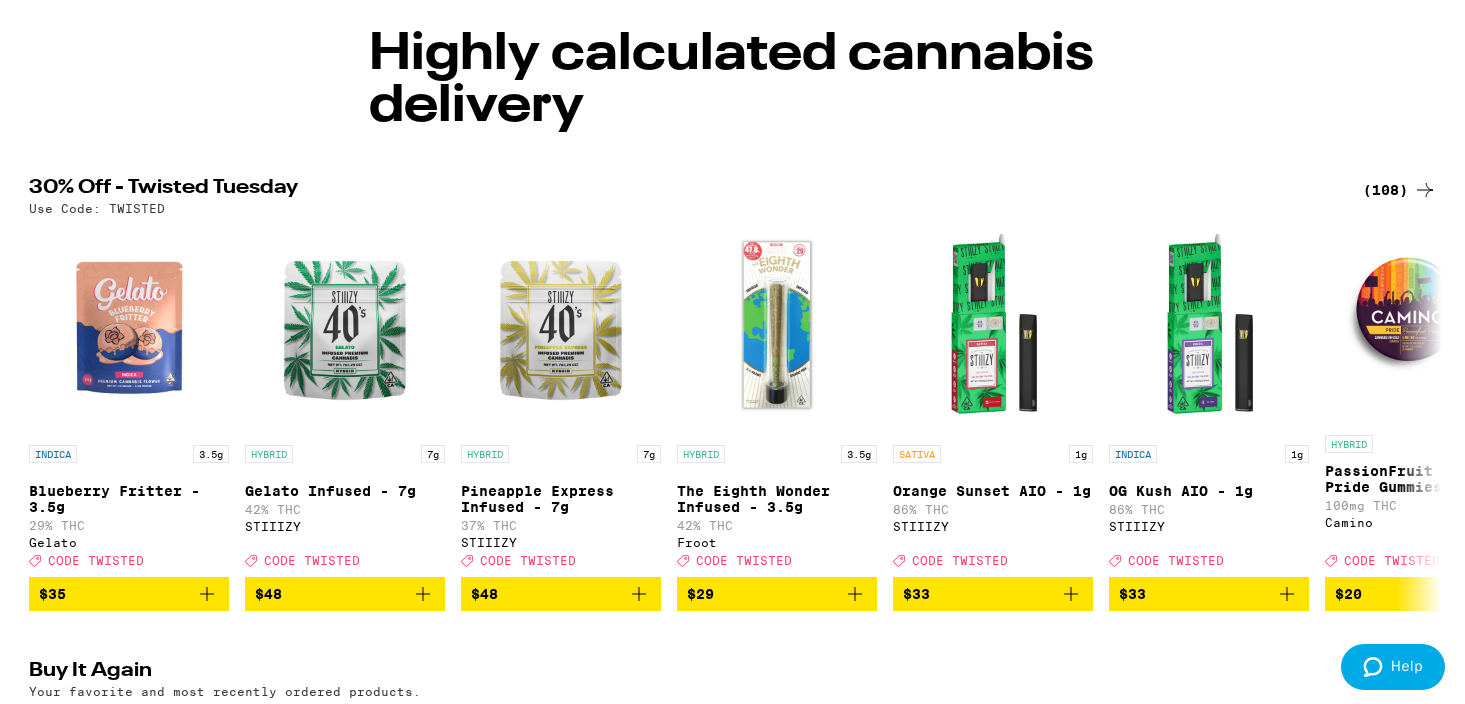 click on "(108)" at bounding box center (1400, 190) 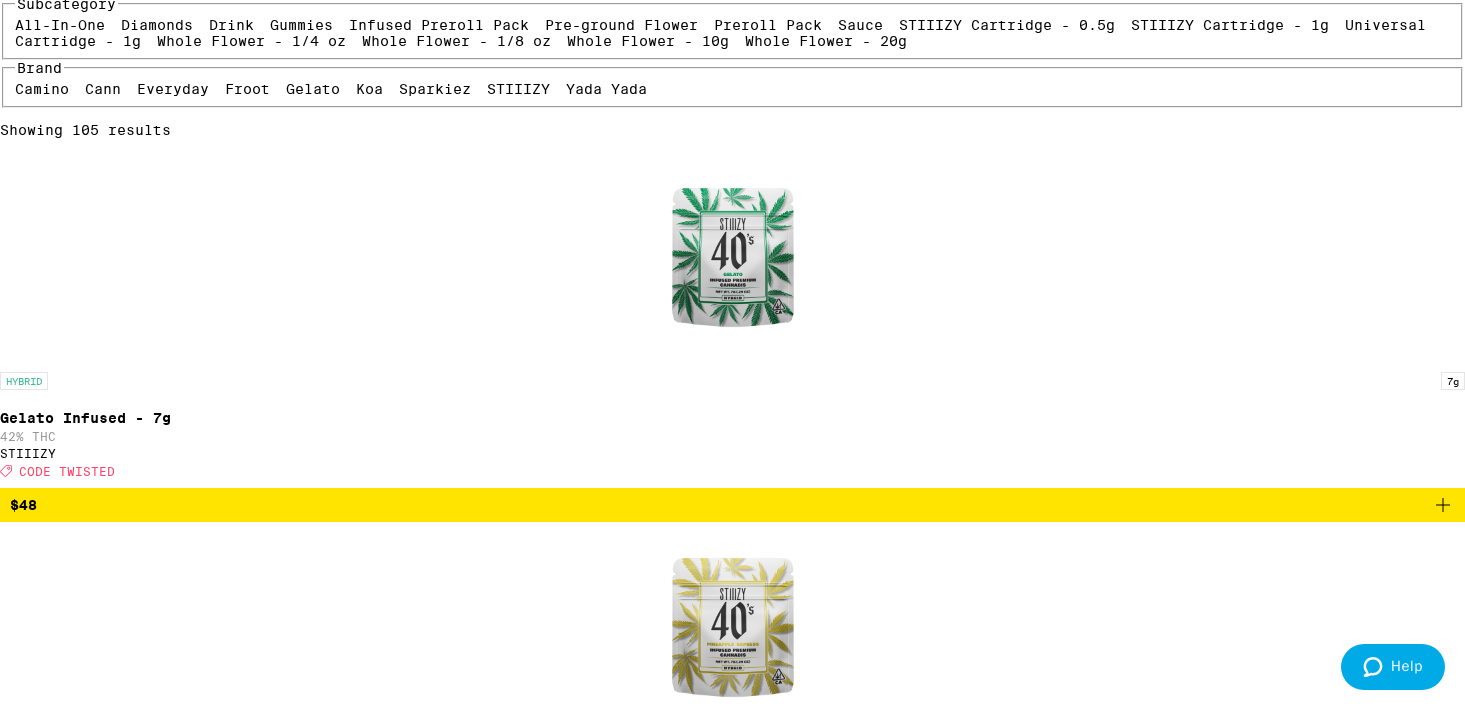 scroll, scrollTop: 487, scrollLeft: 0, axis: vertical 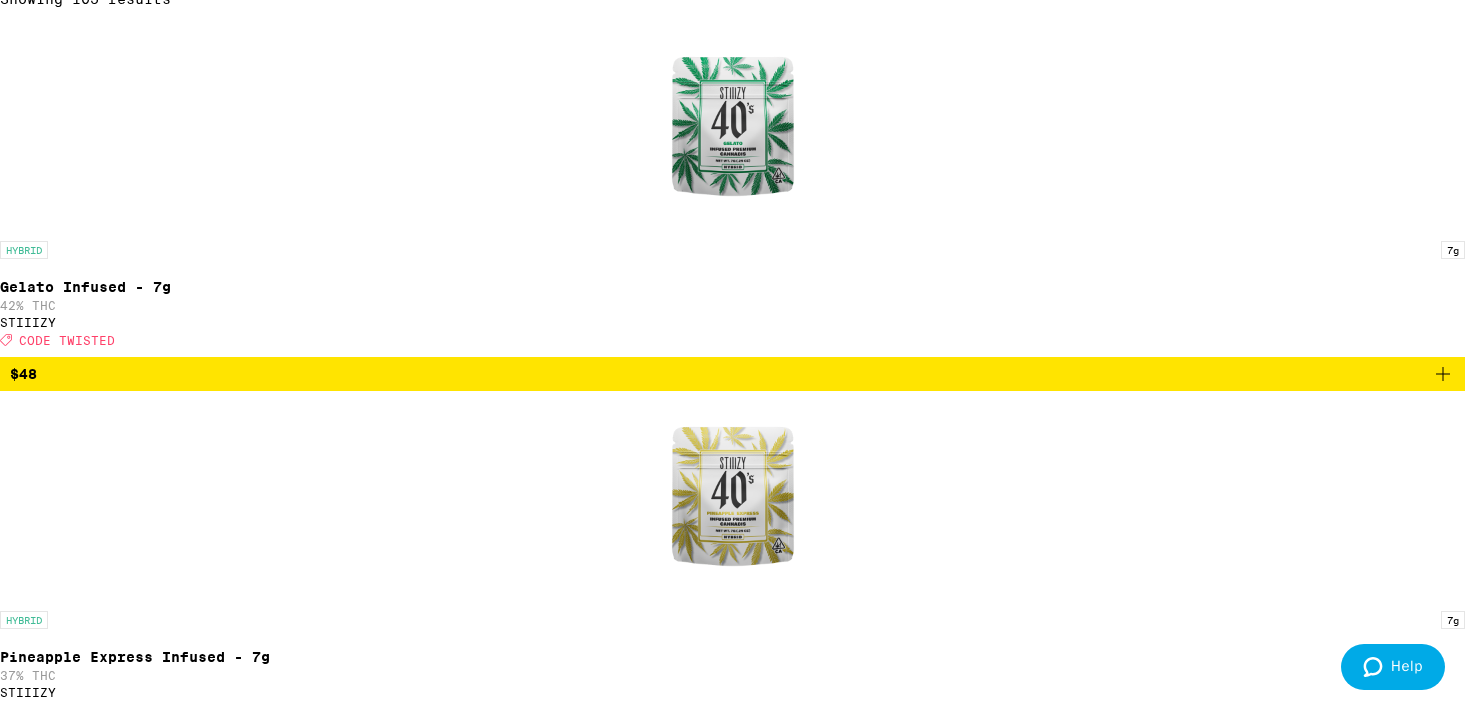 click at bounding box center (733, 3393) 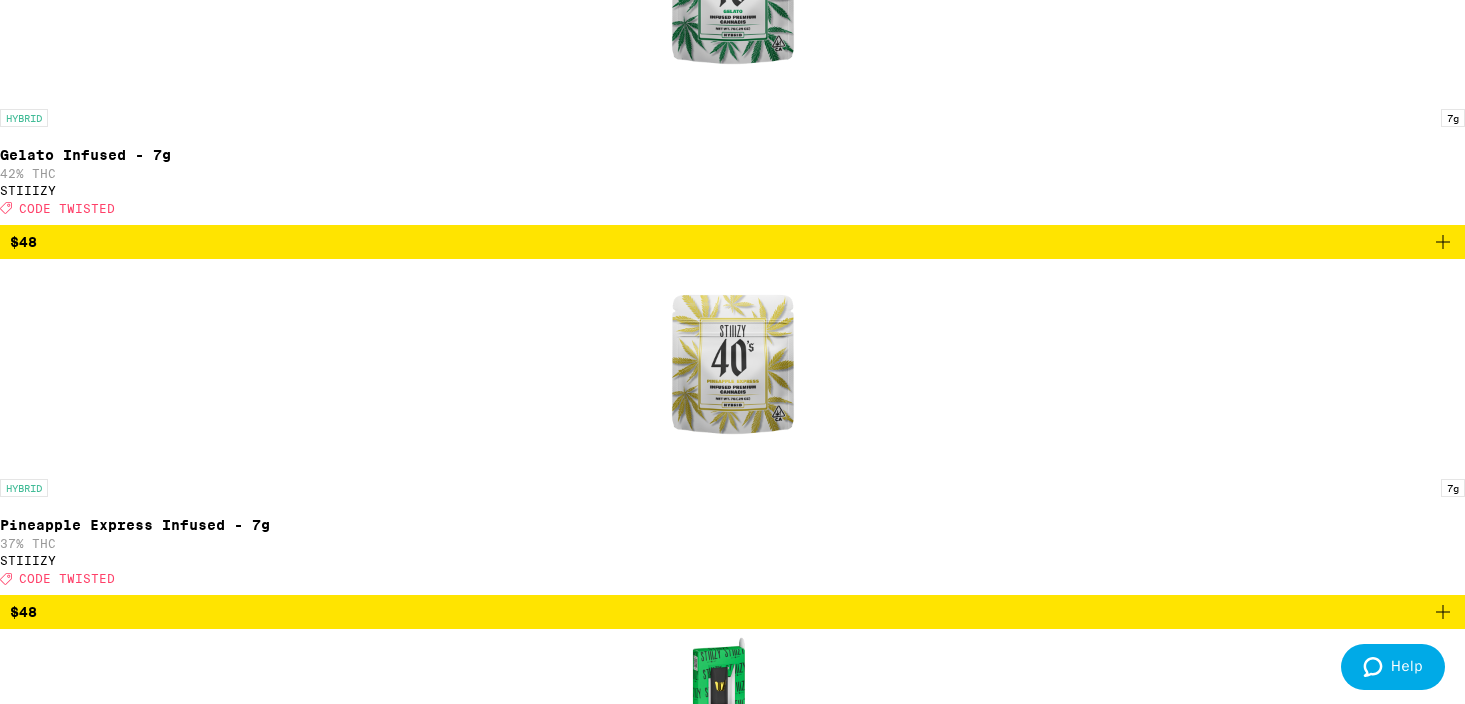 scroll, scrollTop: 636, scrollLeft: 0, axis: vertical 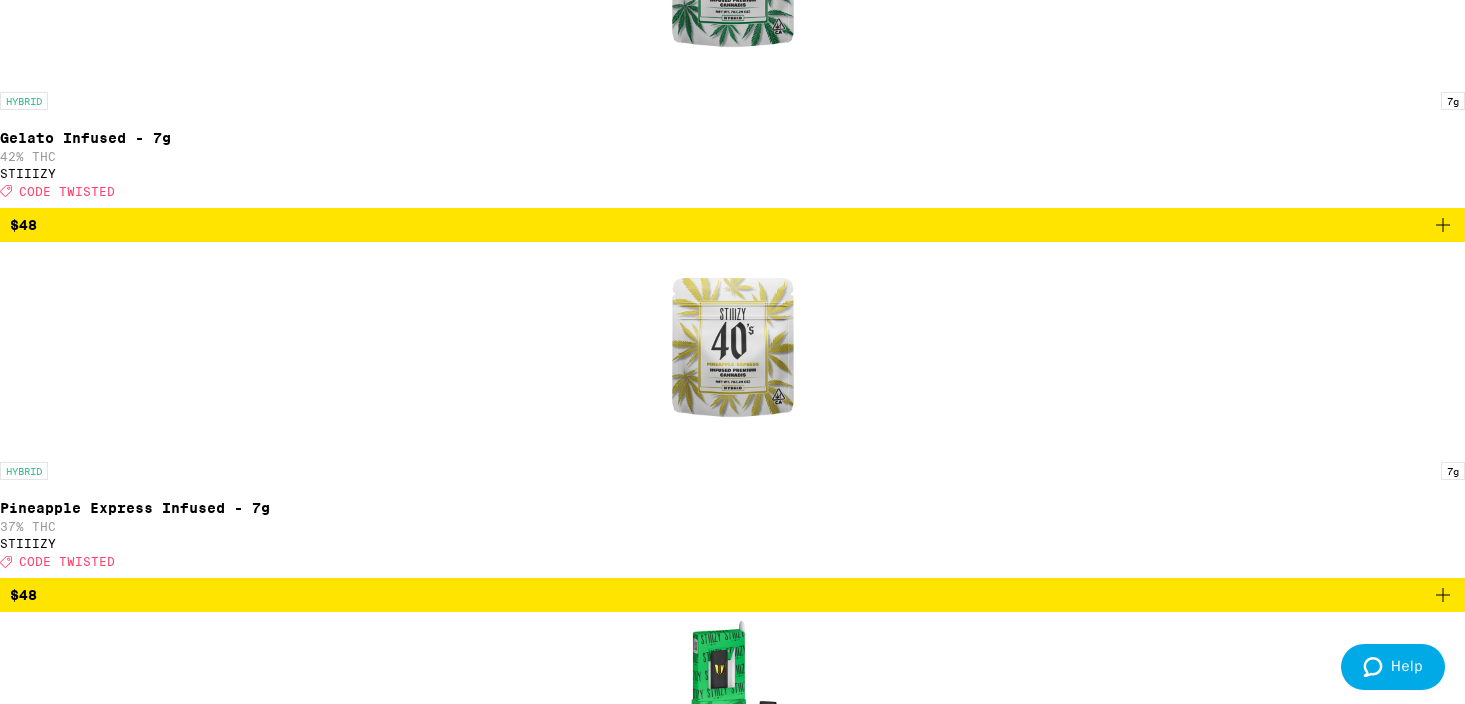 click at bounding box center [733, 2193] 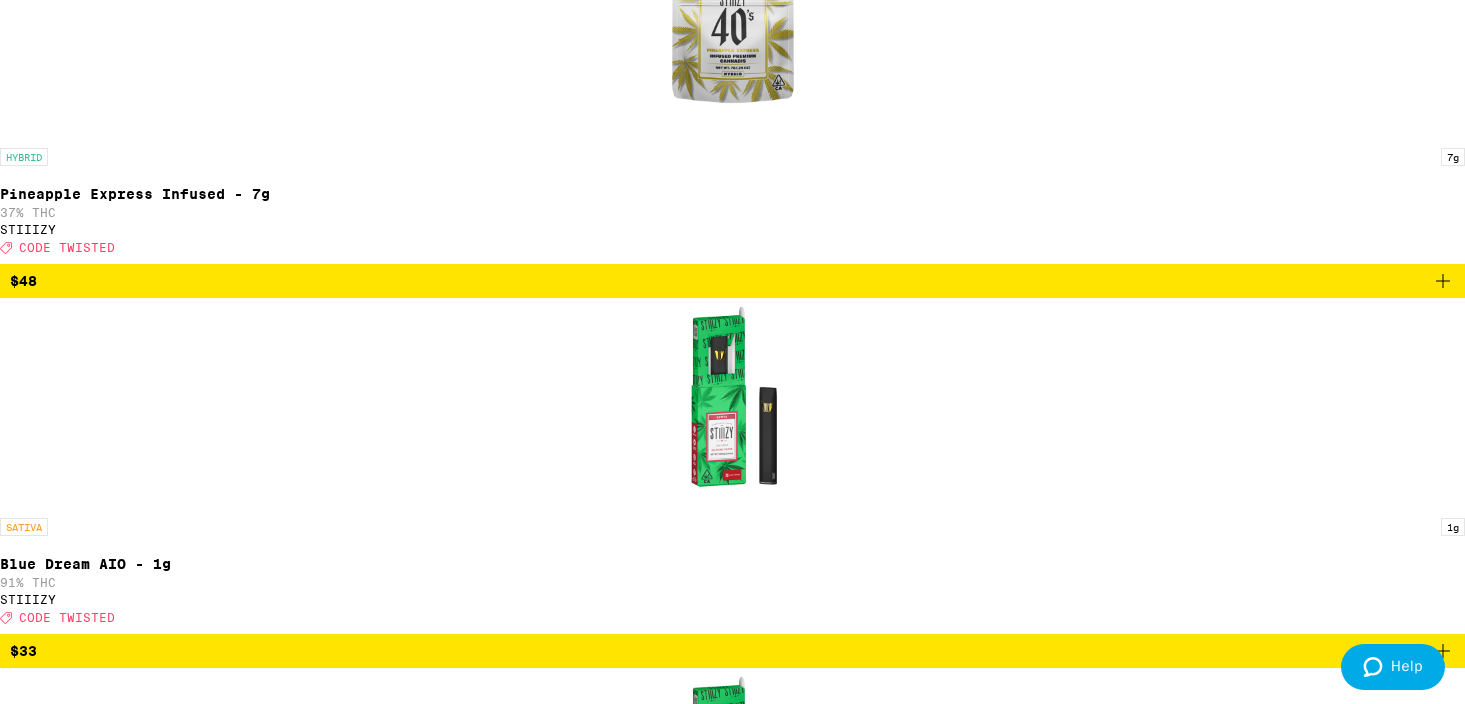 scroll, scrollTop: 952, scrollLeft: 0, axis: vertical 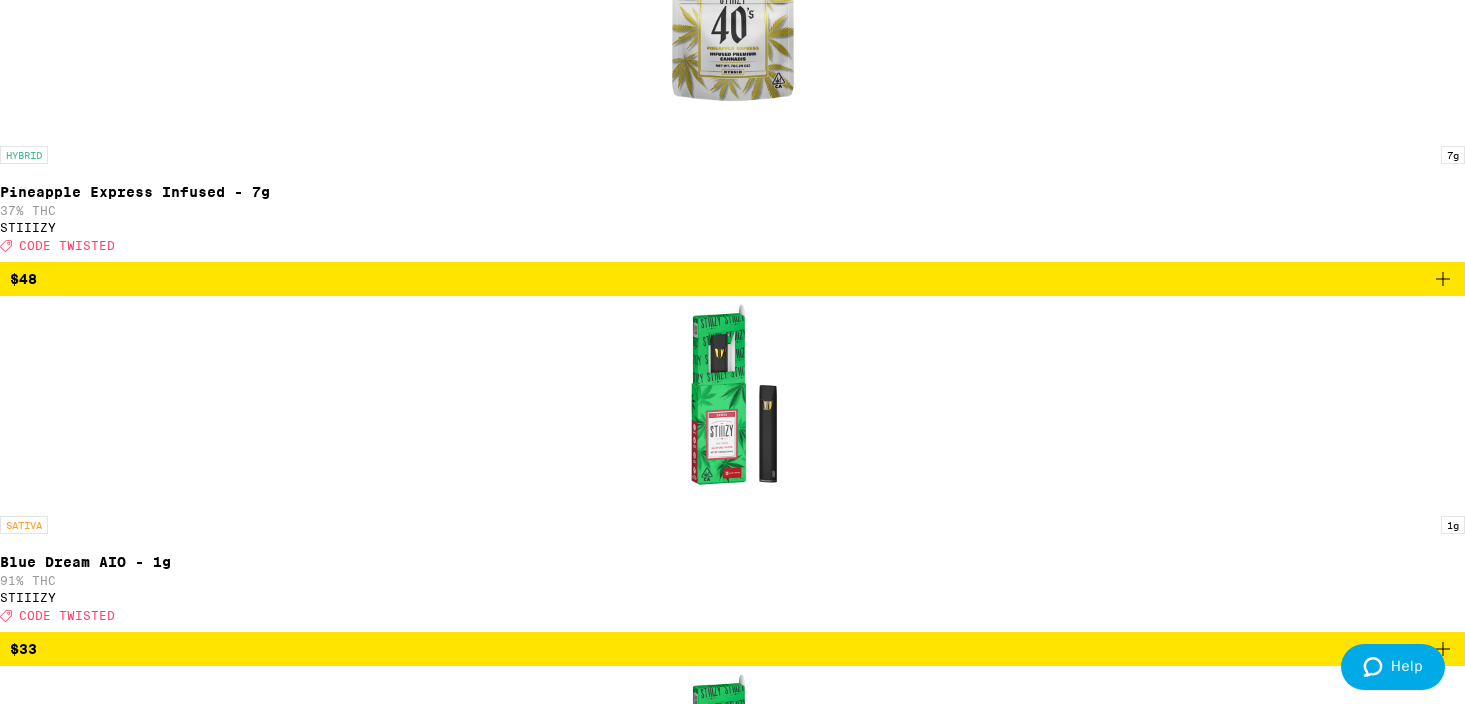 click at bounding box center [732, 4349] 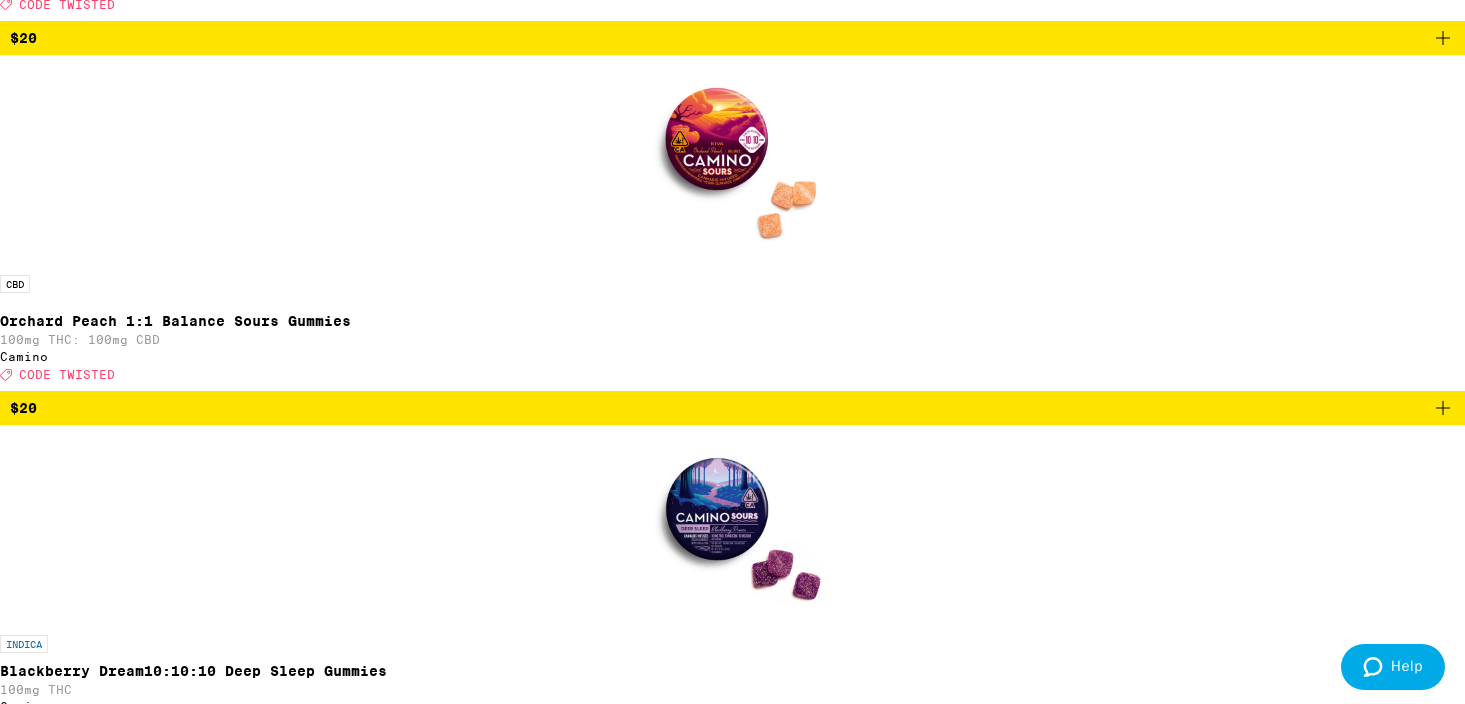 scroll, scrollTop: 3697, scrollLeft: 0, axis: vertical 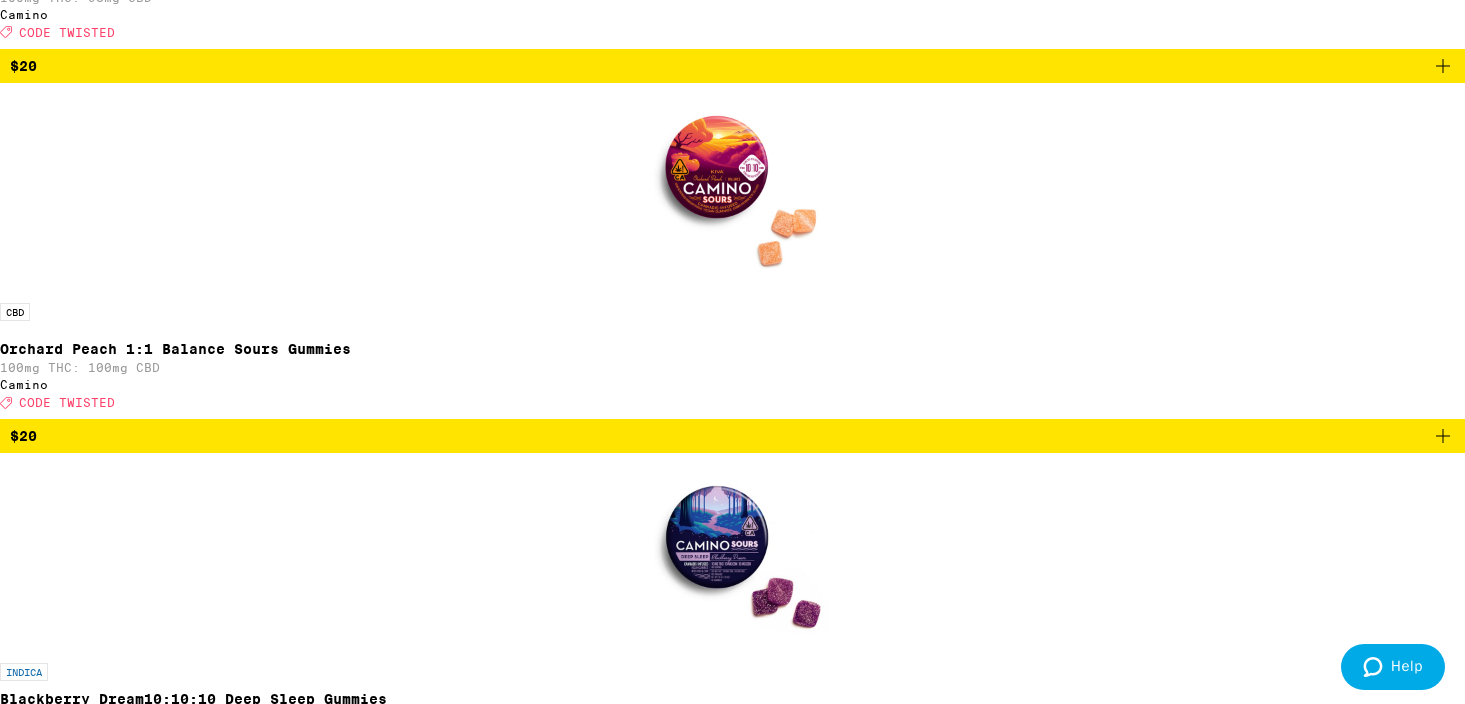 click at bounding box center (733, 13176) 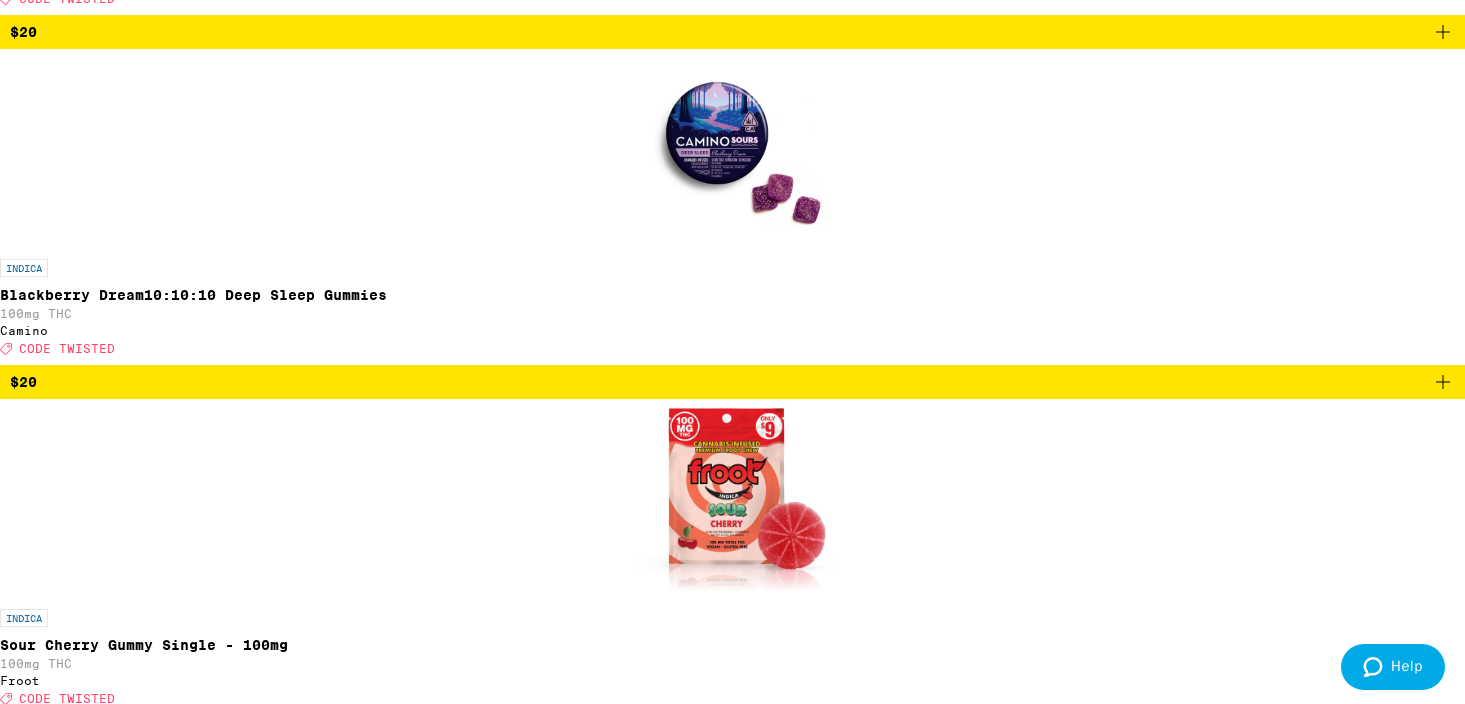 scroll, scrollTop: 4143, scrollLeft: 0, axis: vertical 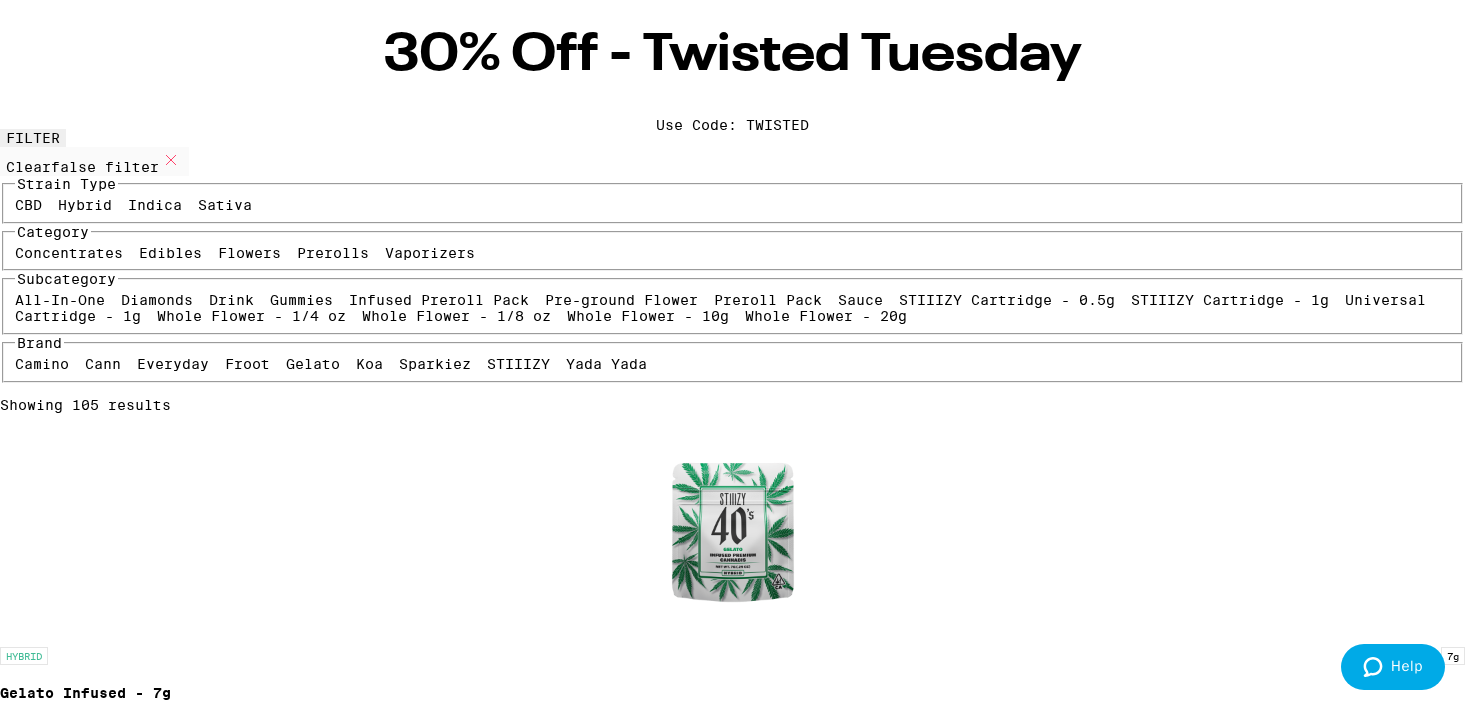 click at bounding box center [733, 1267] 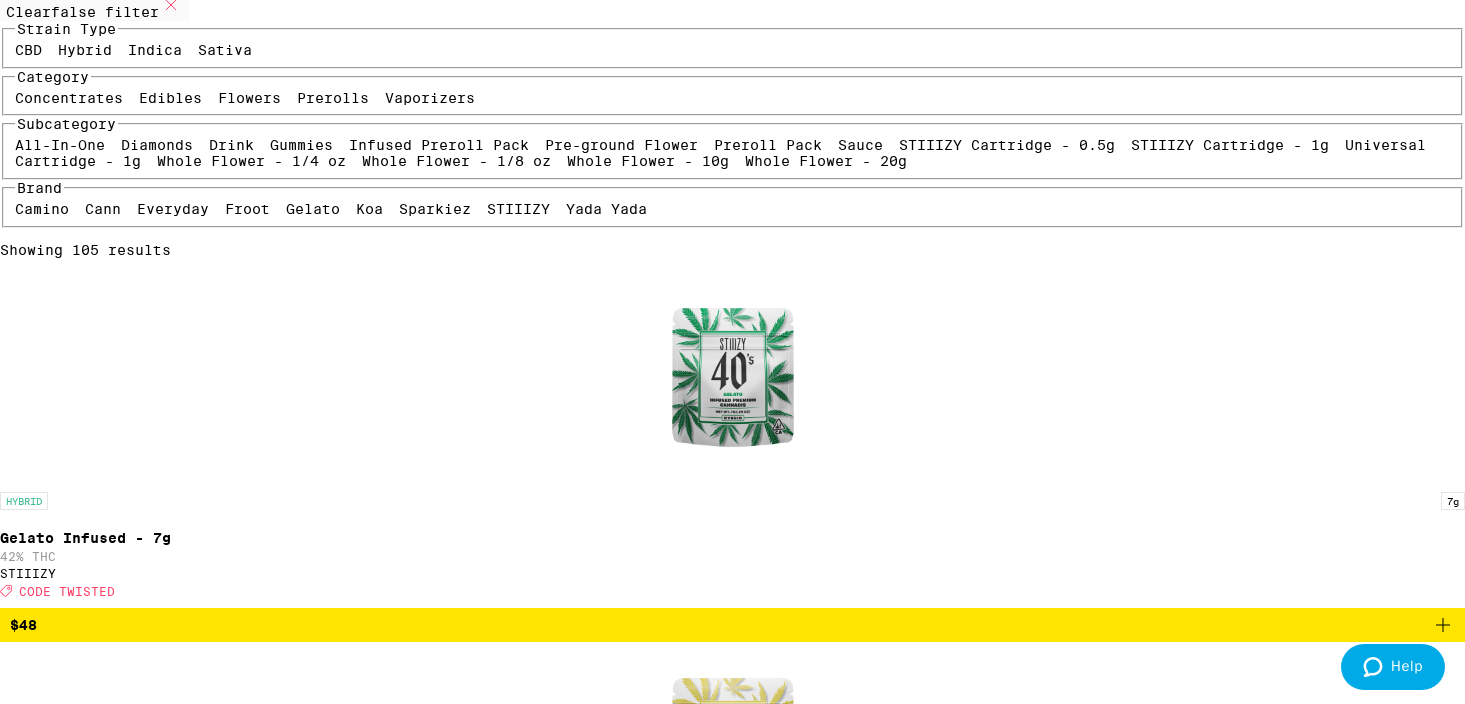 scroll, scrollTop: 0, scrollLeft: 0, axis: both 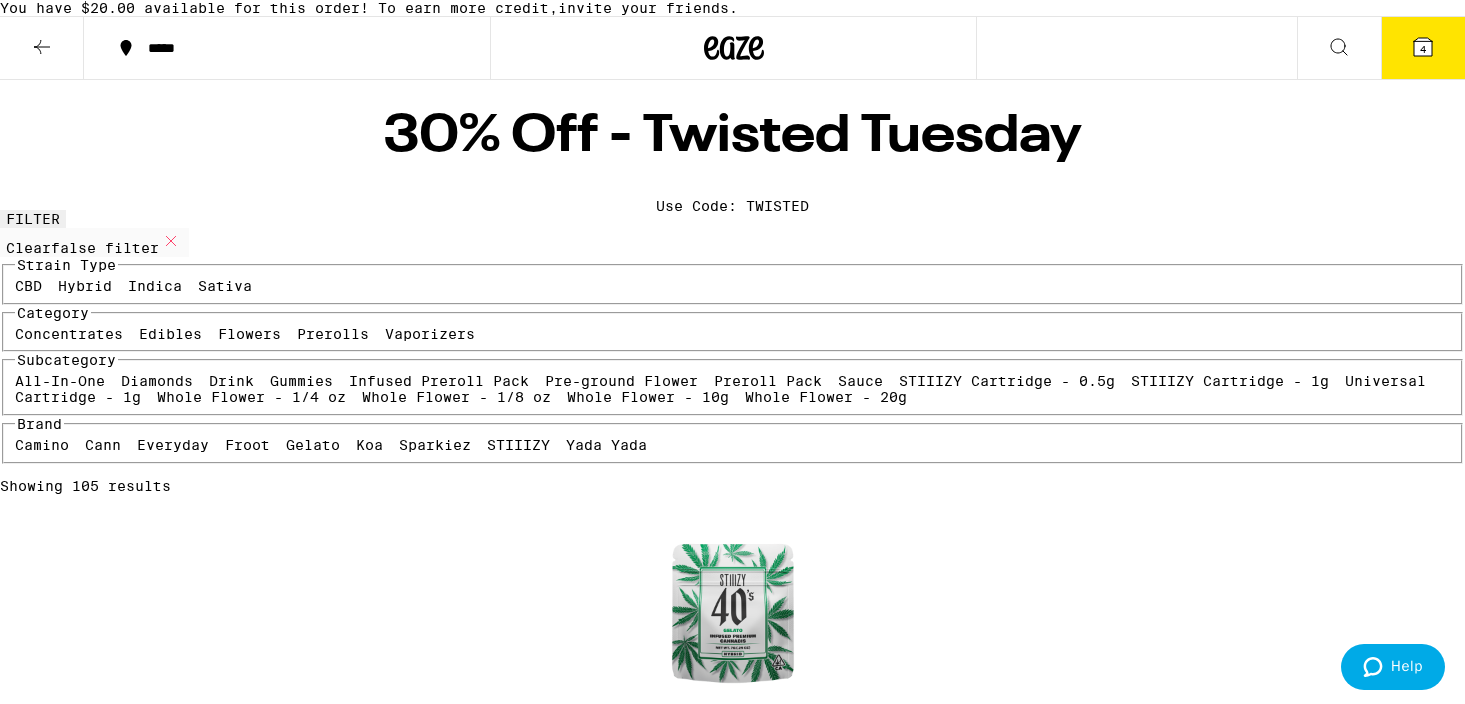 click on "*****" at bounding box center [299, 48] 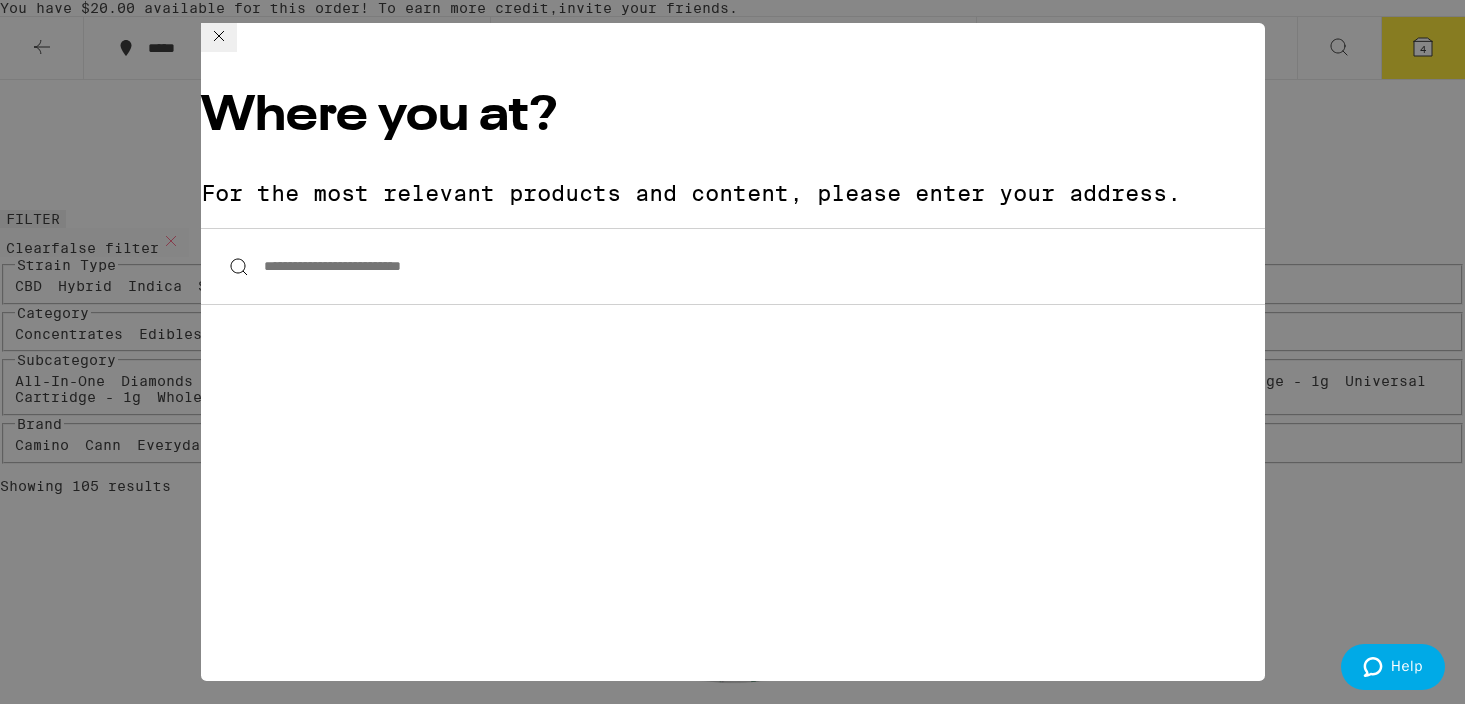 click on "**********" at bounding box center (733, 266) 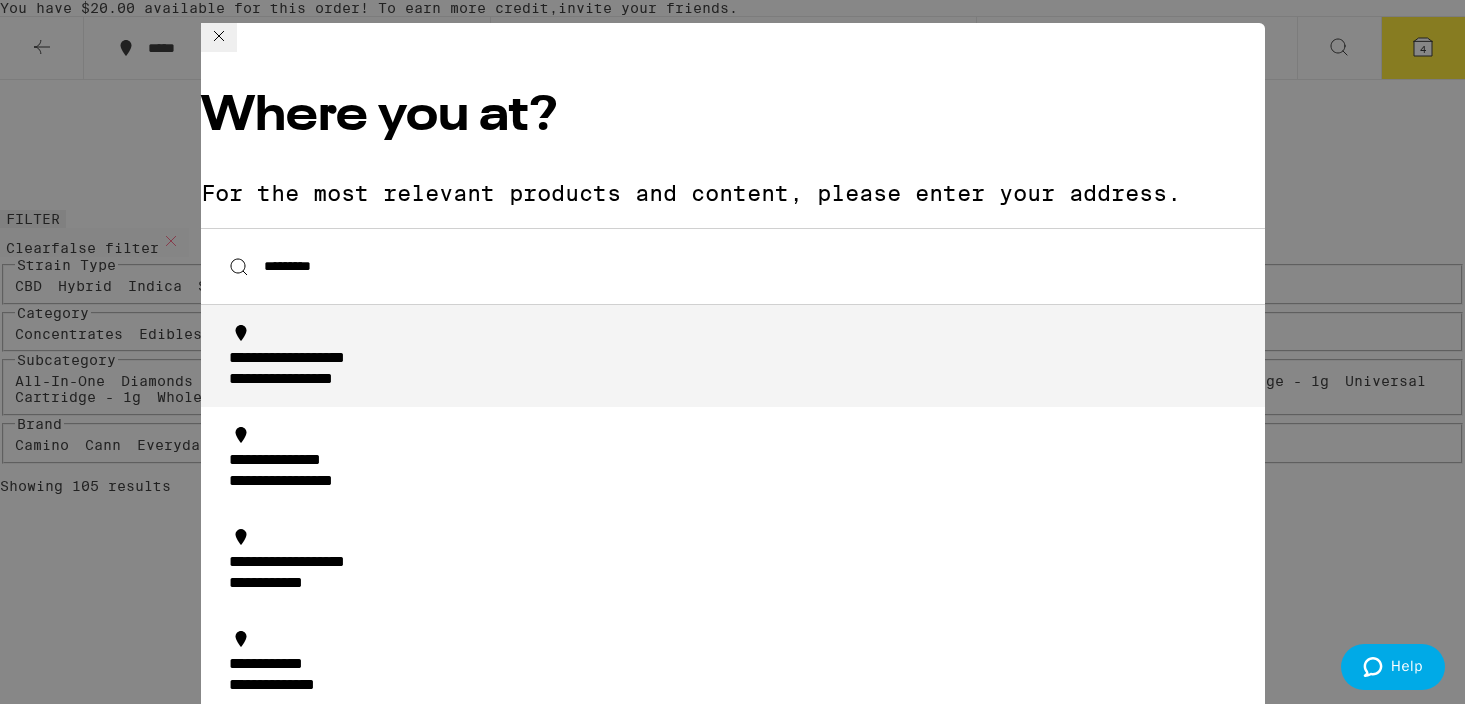 click on "**********" at bounding box center (327, 359) 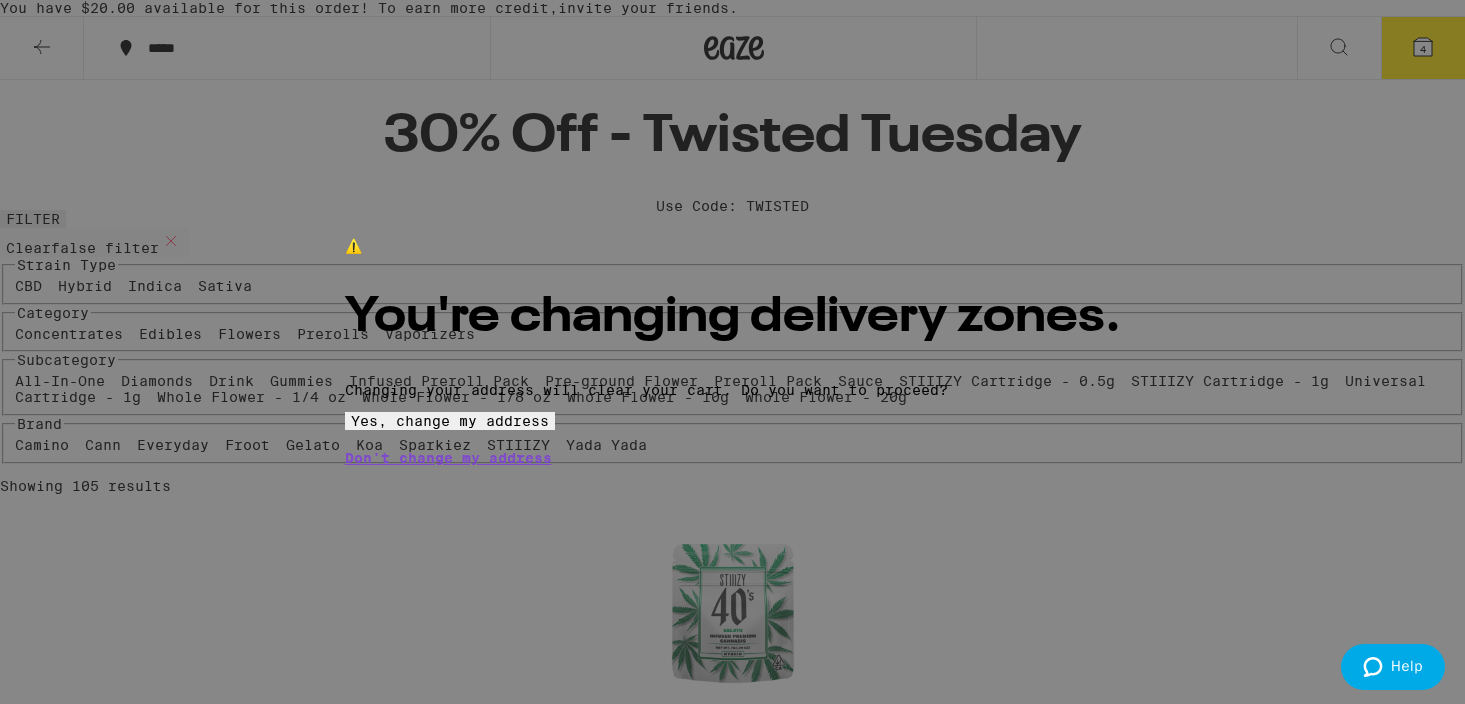 click on "Yes, change my address" at bounding box center [450, 421] 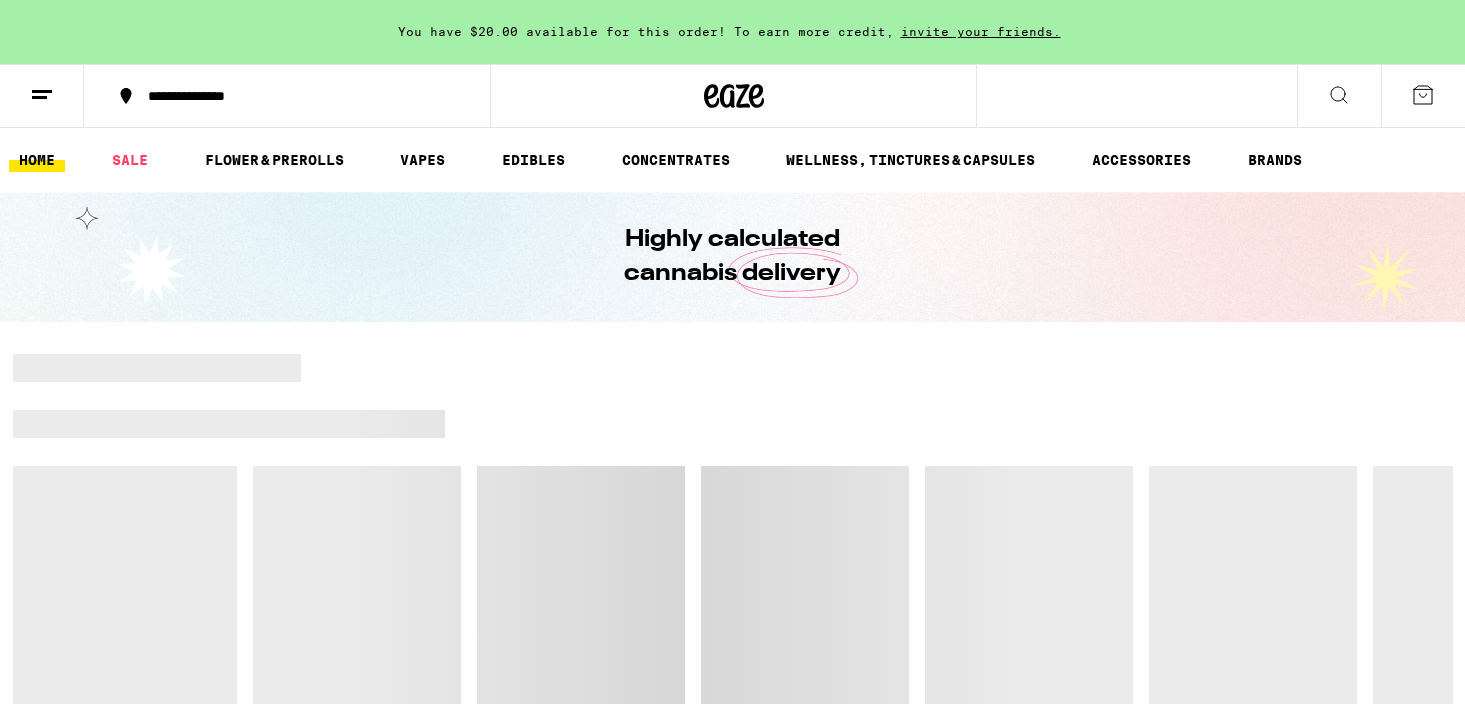 scroll, scrollTop: 0, scrollLeft: 0, axis: both 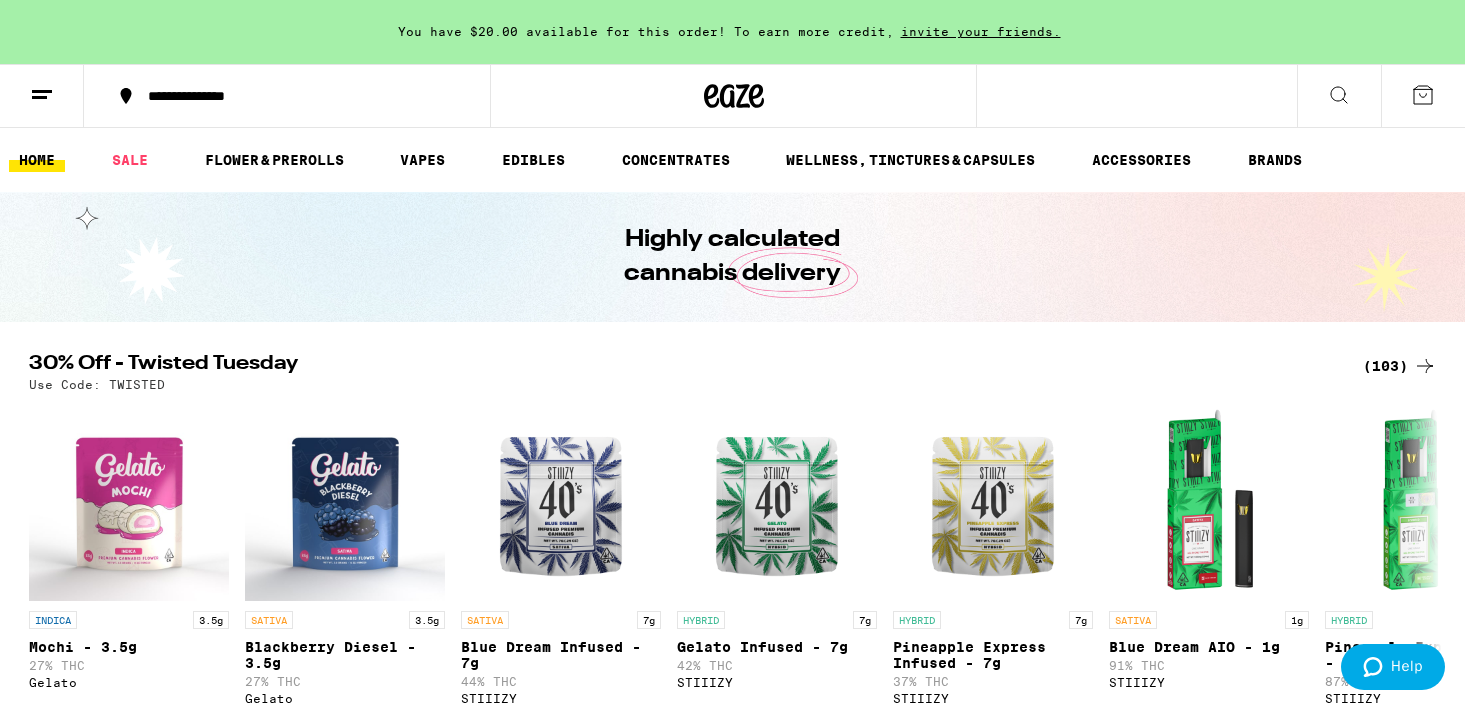 click on "(103)" at bounding box center [1400, 366] 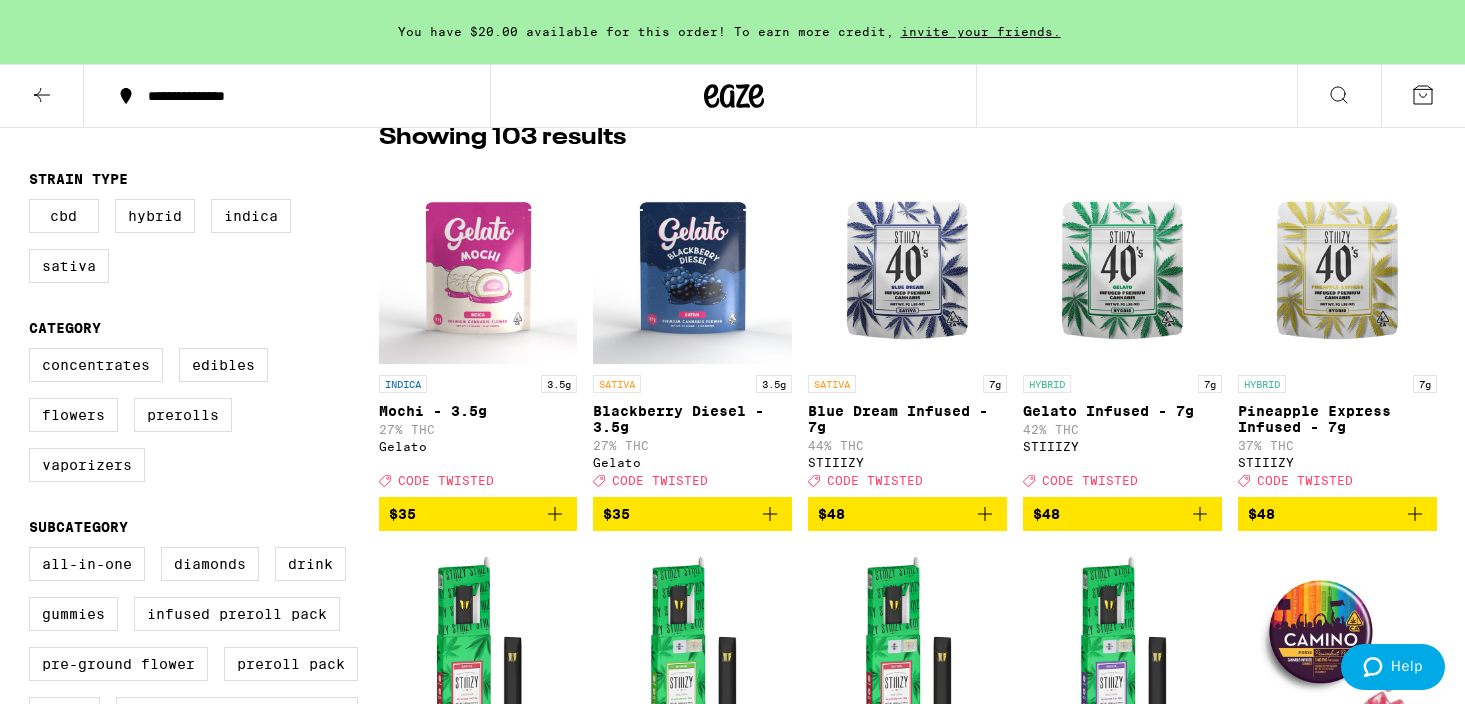 scroll, scrollTop: 176, scrollLeft: 0, axis: vertical 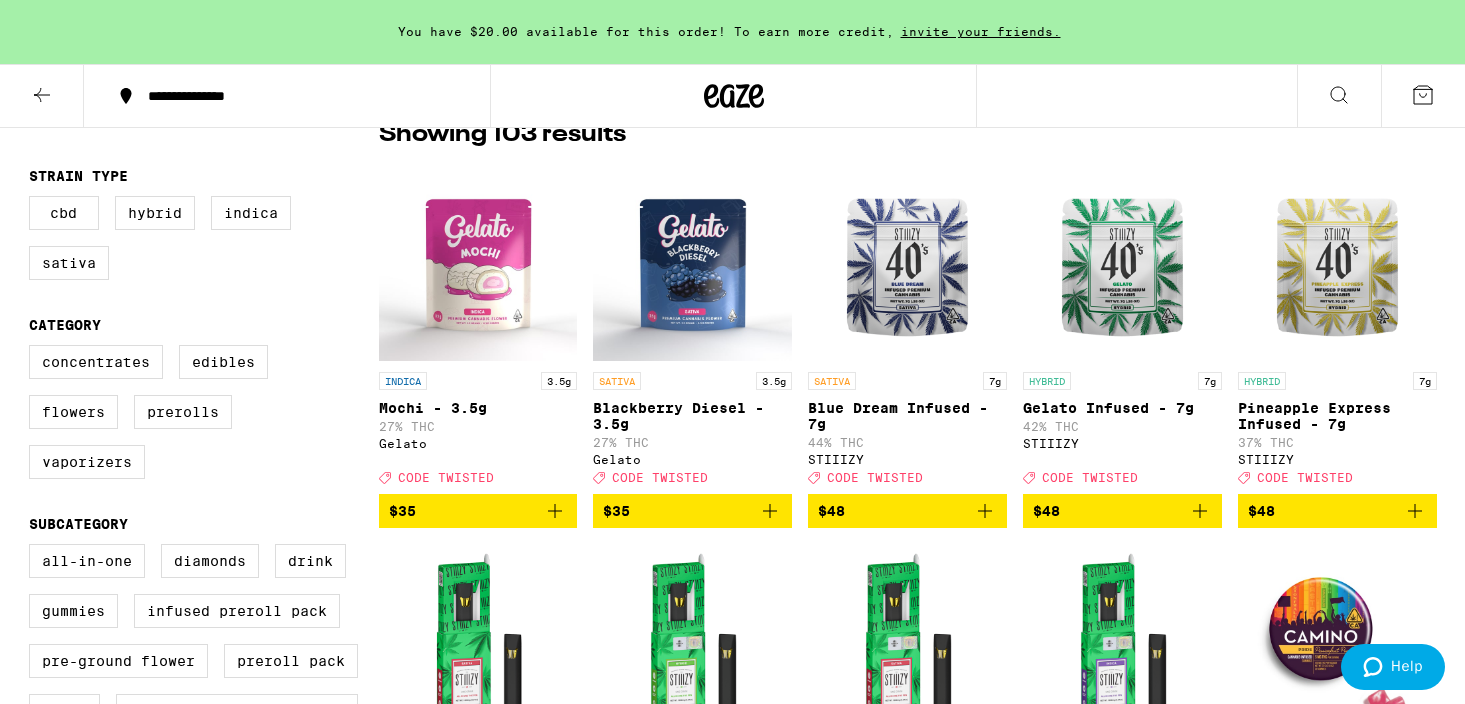 click at bounding box center [692, 262] 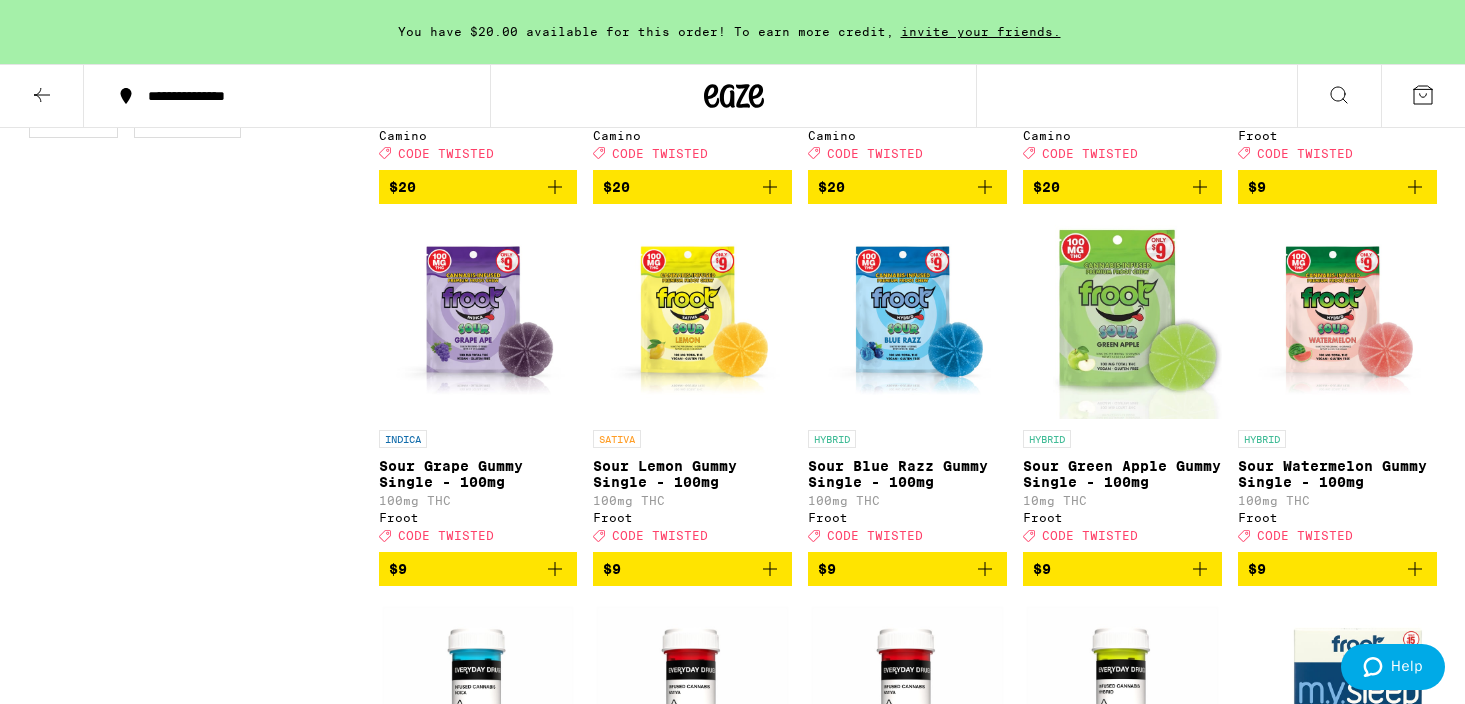 scroll, scrollTop: 1267, scrollLeft: 0, axis: vertical 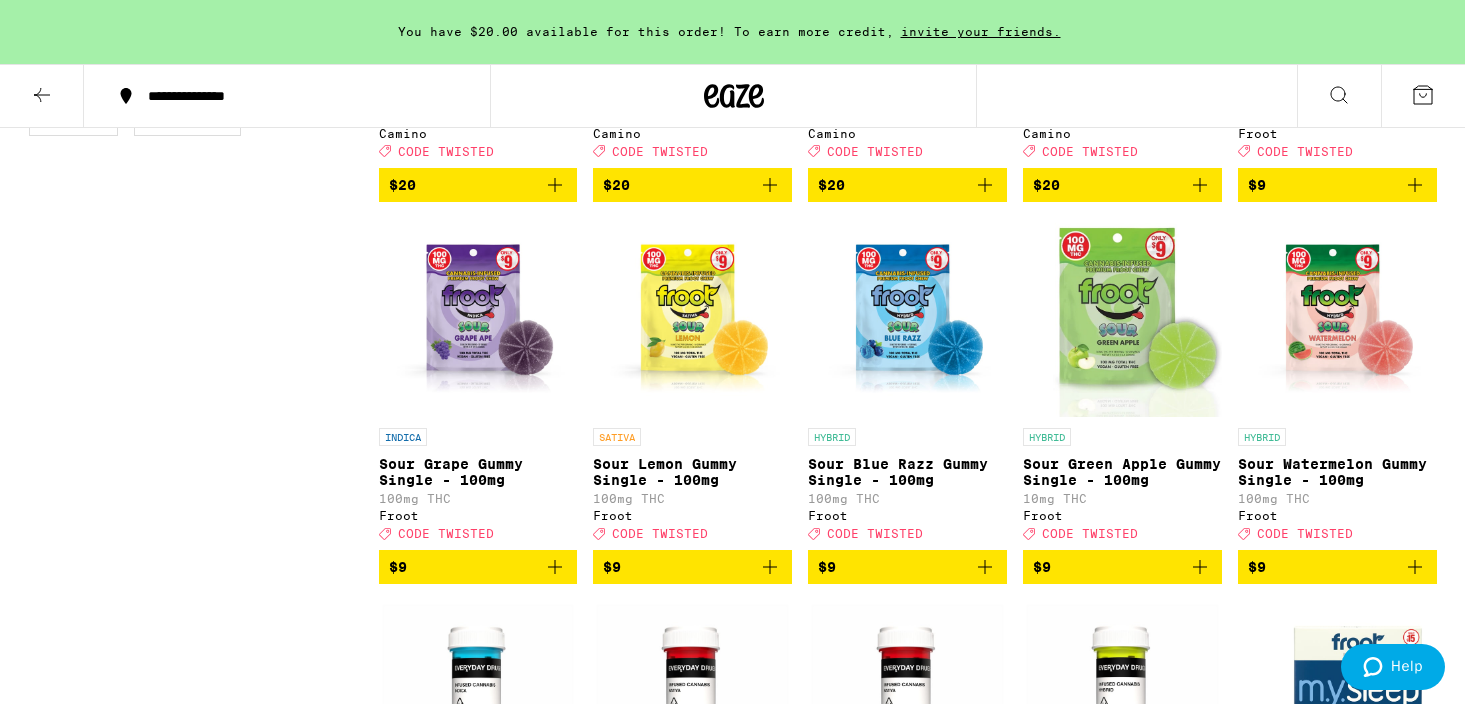 click at bounding box center [1423, 96] 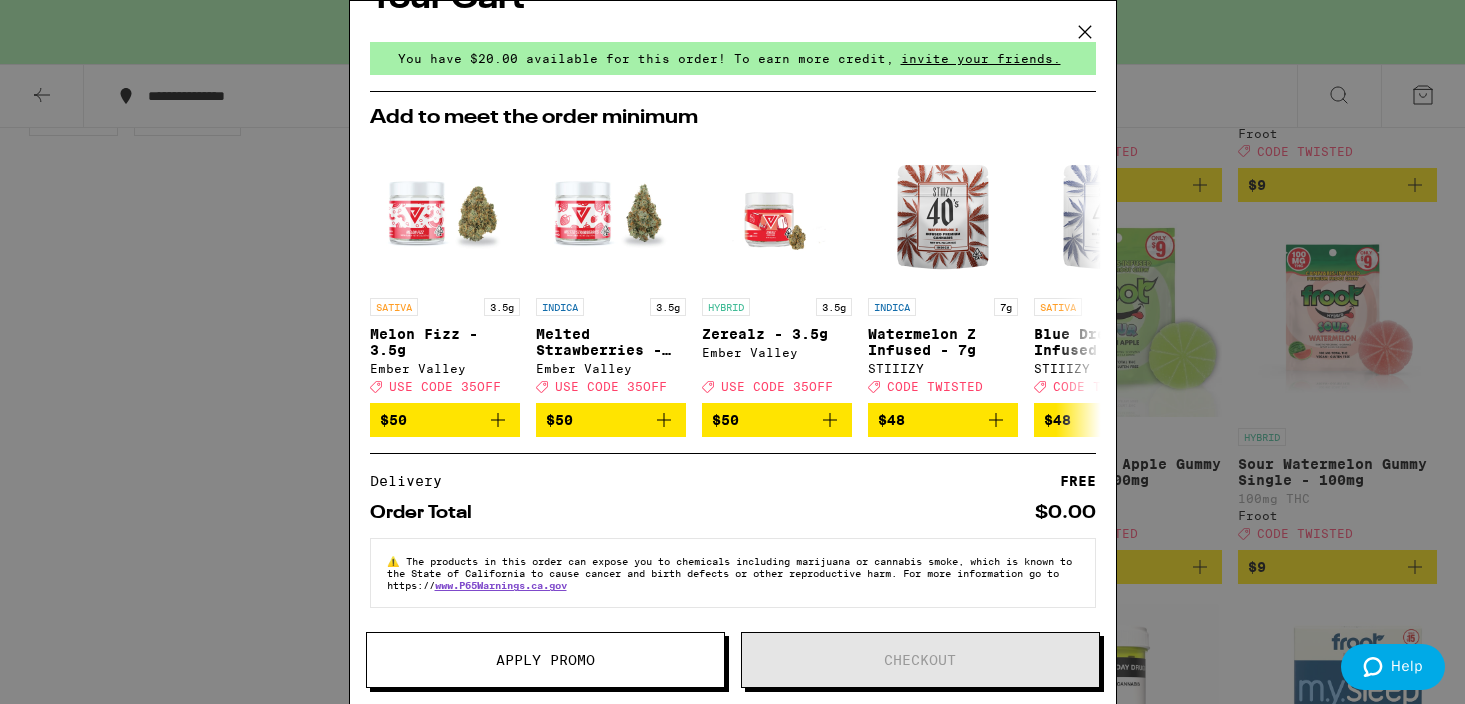 scroll, scrollTop: 0, scrollLeft: 0, axis: both 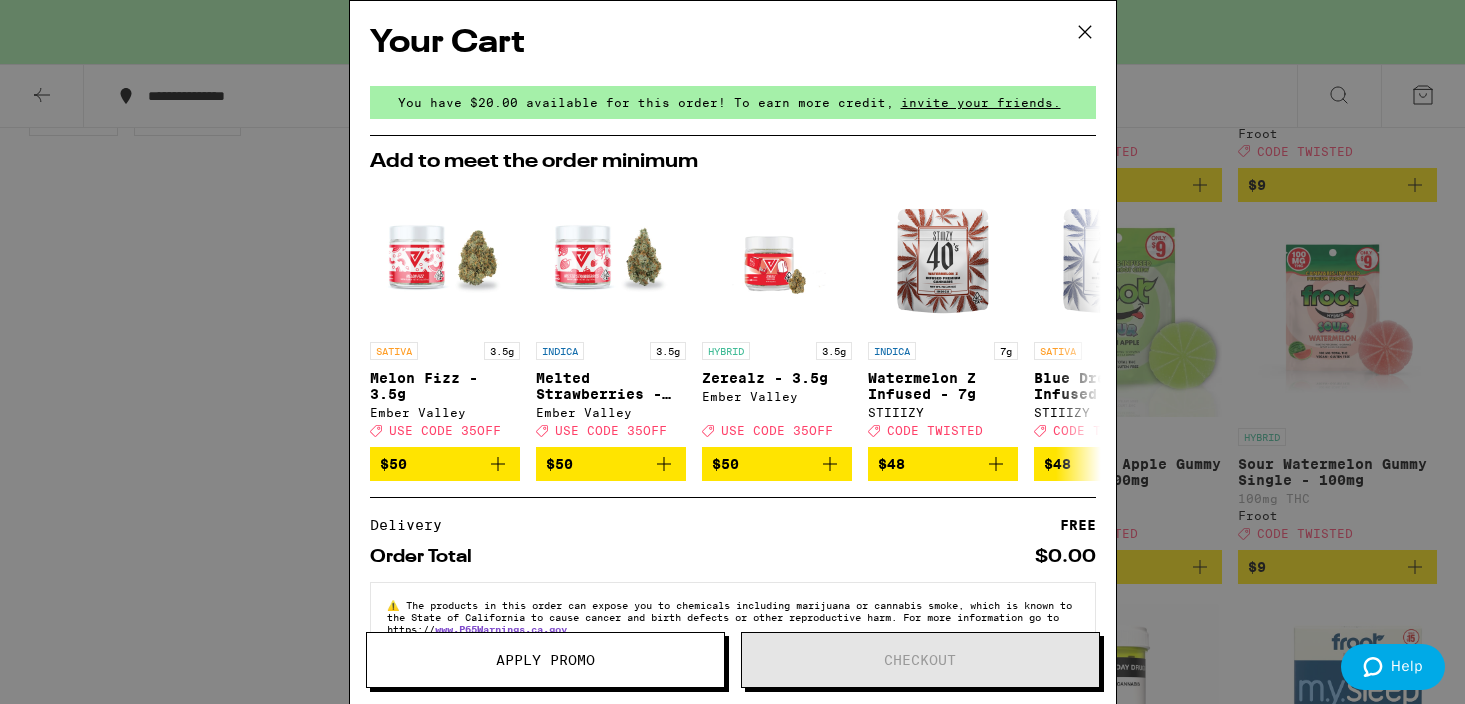 click on "Your Cart You have $20.00 available for this order! To earn more credit, invite your friends. Add to meet the order minimum SATIVA 3.5g Melon Fizz - 3.5g Ember Valley Deal Created with Sketch. USE CODE 35OFF $50 INDICA 3.5g Melted Strawberries - 3.5g Ember Valley Deal Created with Sketch. USE CODE 35OFF $50 HYBRID 3.5g Zerealz - 3.5g Ember Valley Deal Created with Sketch. USE CODE 35OFF $50 INDICA 7g Watermelon Z Infused - 7g STIIIZY Deal Created with Sketch. CODE TWISTED $48 SATIVA 7g Blue Dream Infused - 7g STIIIZY Deal Created with Sketch. CODE TWISTED $48 SATIVA 7g Sour Diesel Infused - 7g STIIIZY Deal Created with Sketch. CODE TWISTED $48 HYBRID 7g Gelato Infused - 7g STIIIZY Deal Created with Sketch. CODE TWISTED $48 HYBRID 7g Pineapple Express Infused - 7g STIIIZY Deal Created with Sketch. CODE TWISTED $48 HYBRID 14g Lantz - 14g Circles Base Camp Deal Created with Sketch. USE CODE 35OFF $55 INDICA 7g Garlic Dreams Smalls - 7g Everyday Deal Created with Sketch. CODE TWISTED $55 Delivery FREE Order Total" at bounding box center (732, 352) 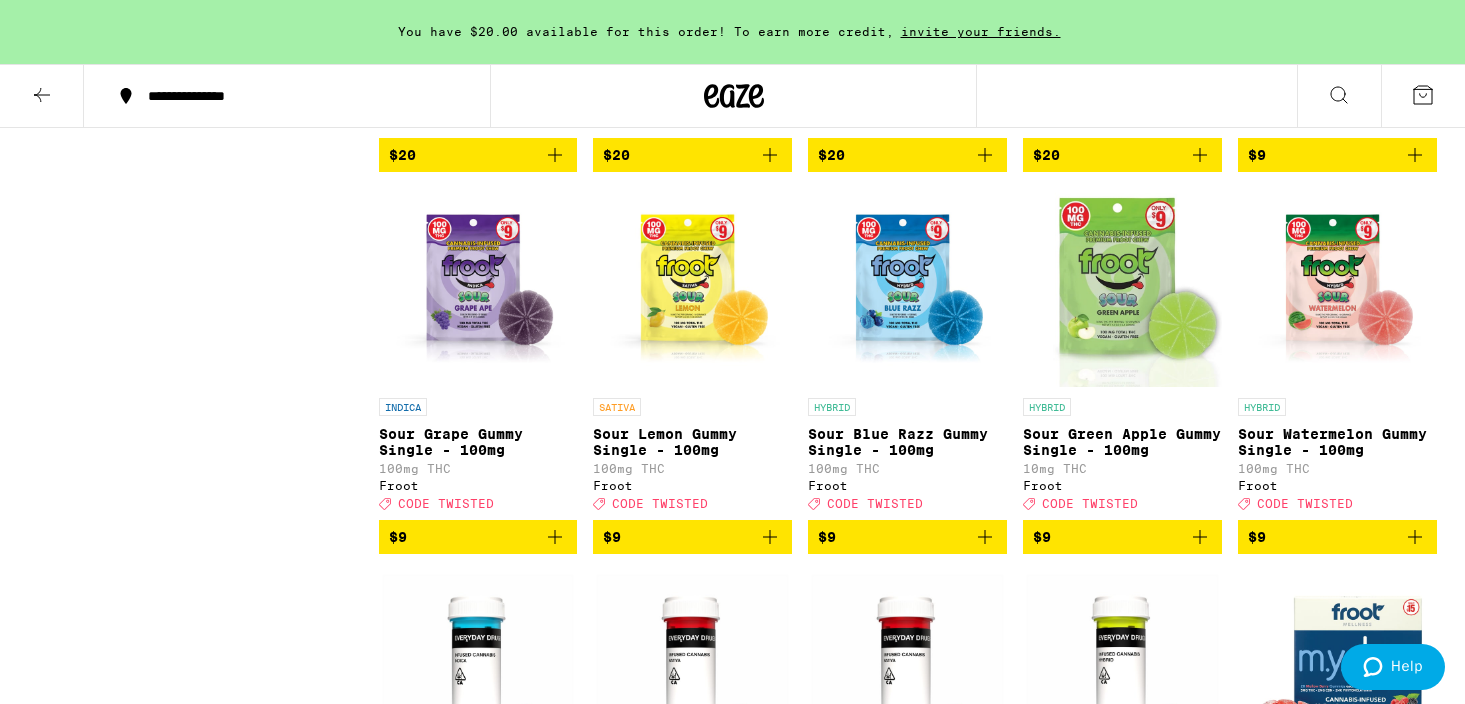 scroll, scrollTop: 1308, scrollLeft: 0, axis: vertical 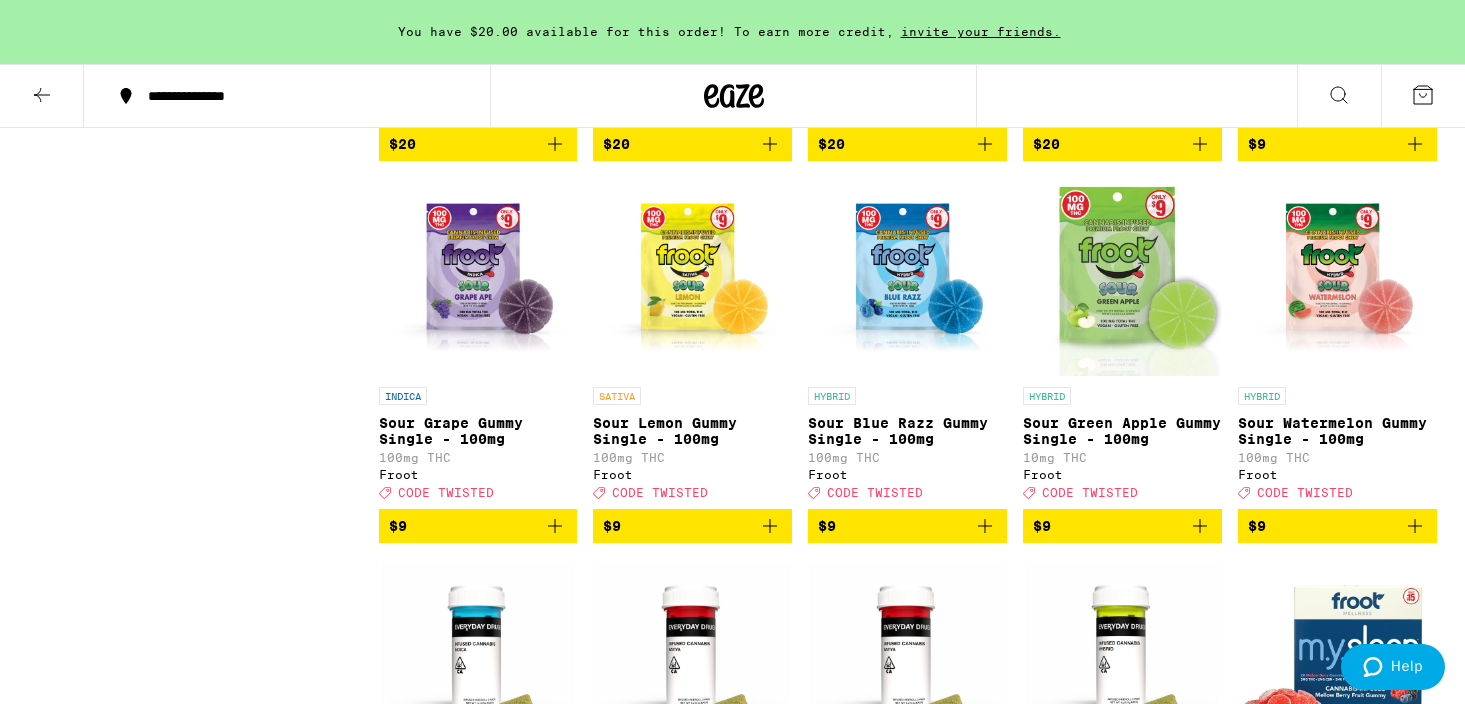 click on "Clearfalse filter Strain Type CBD Hybrid Indica Sativa Category Concentrates Edibles Flowers Prerolls Vaporizers Subcategory All-In-One Diamonds Drink Gummies Infused Preroll Pack Pre-ground Flower Preroll Pack Sauce STIIIZY Cartridge - 0.5g STIIIZY Cartridge - 1g Universal Cartridge - 1g Whole Flower - 1/4 oz Whole Flower - 1/8 oz Whole Flower - 10g Whole Flower - 20g Brand Camino Cann Everyday Froot Gelato Koa STIIIZY Yada Yada" at bounding box center (204, 3021) 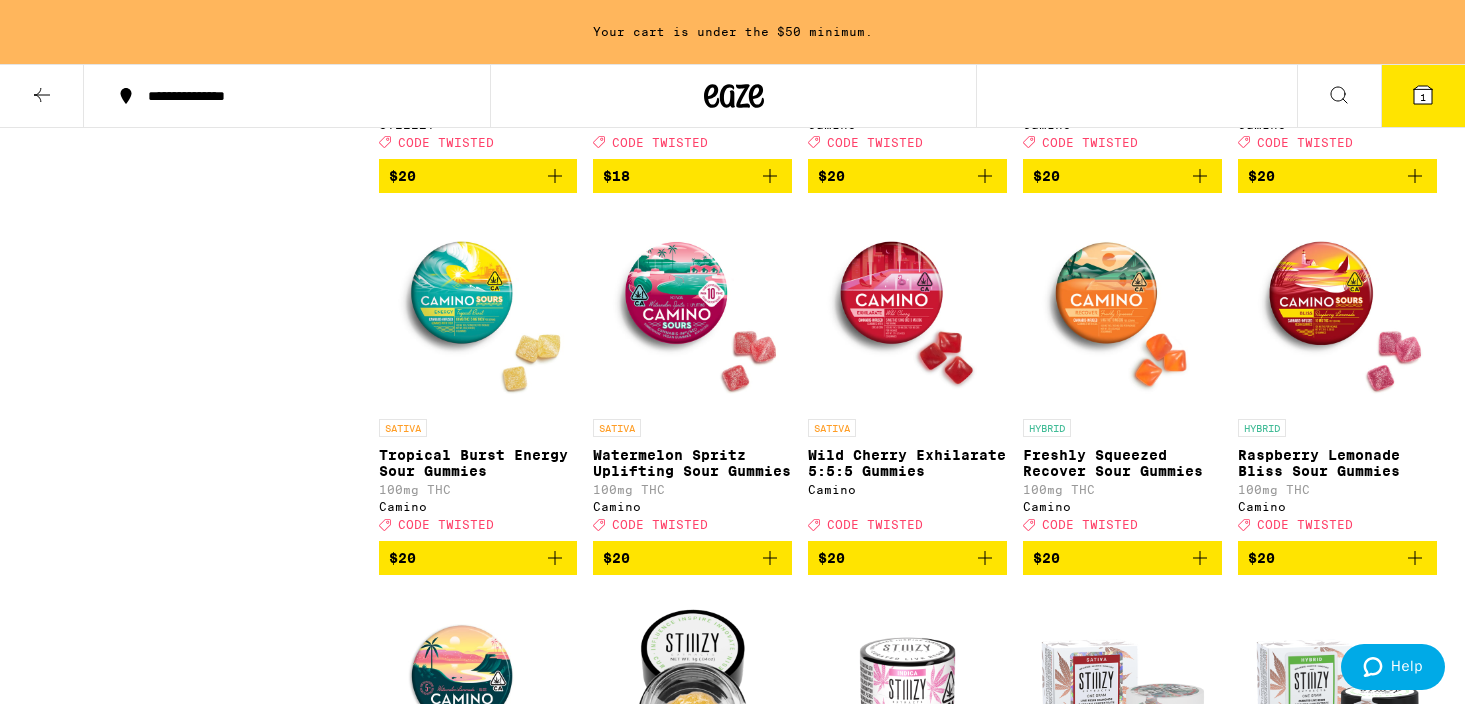 scroll, scrollTop: 2806, scrollLeft: 0, axis: vertical 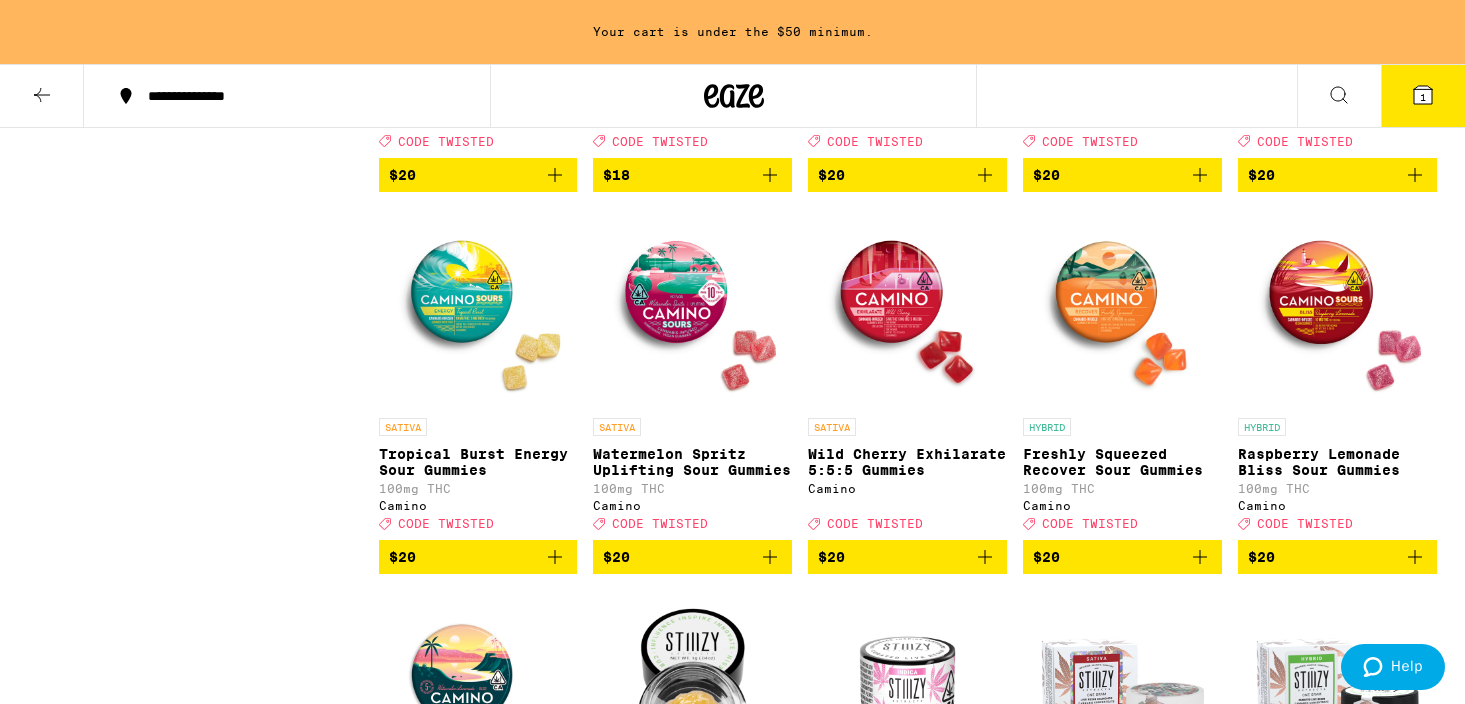 click at bounding box center [692, 308] 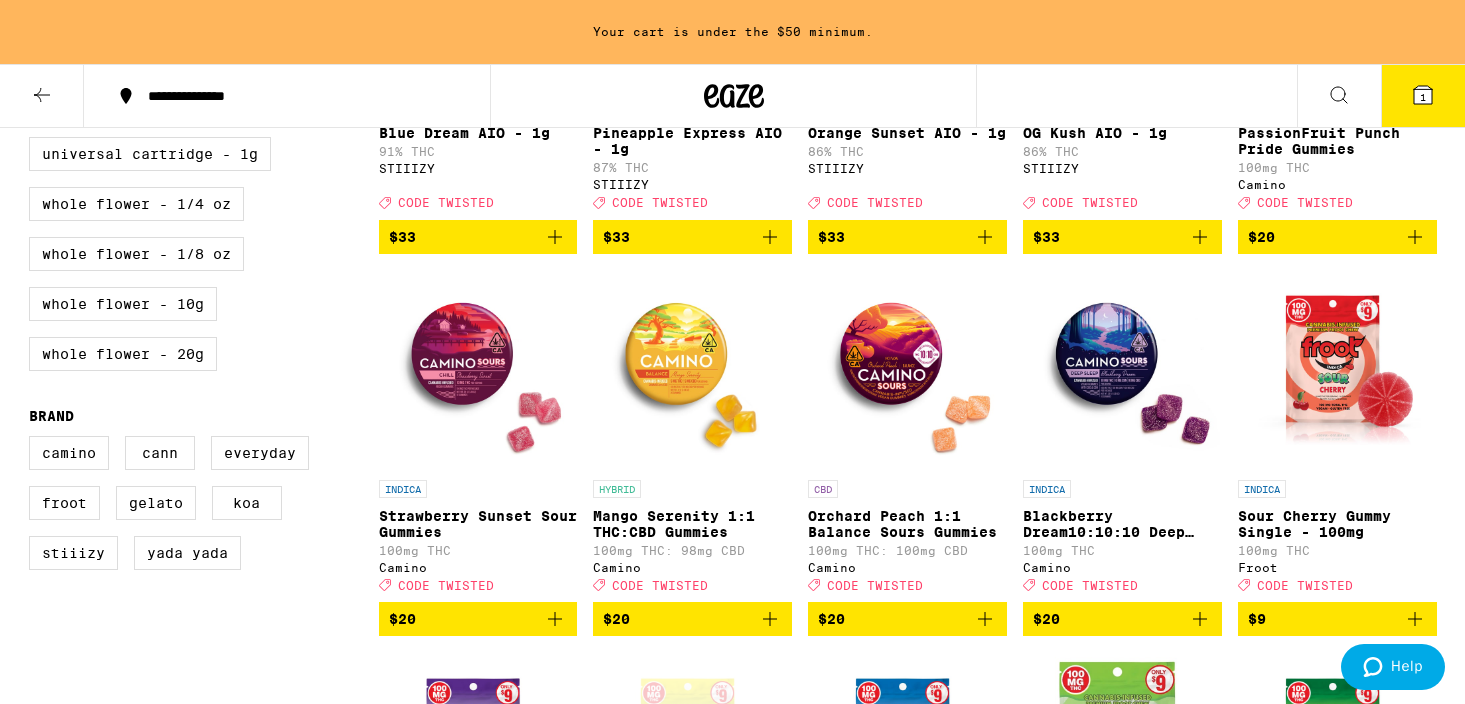 scroll, scrollTop: 0, scrollLeft: 0, axis: both 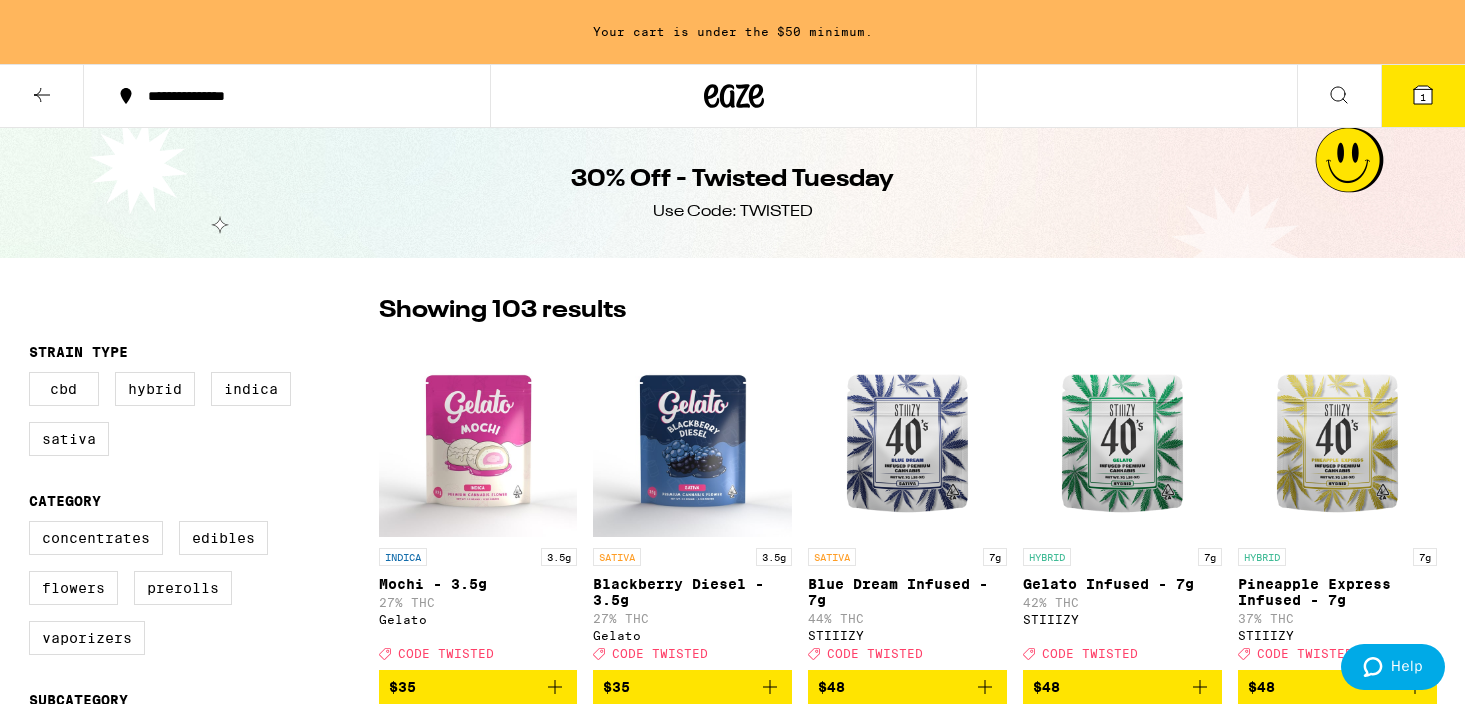 click at bounding box center (42, 96) 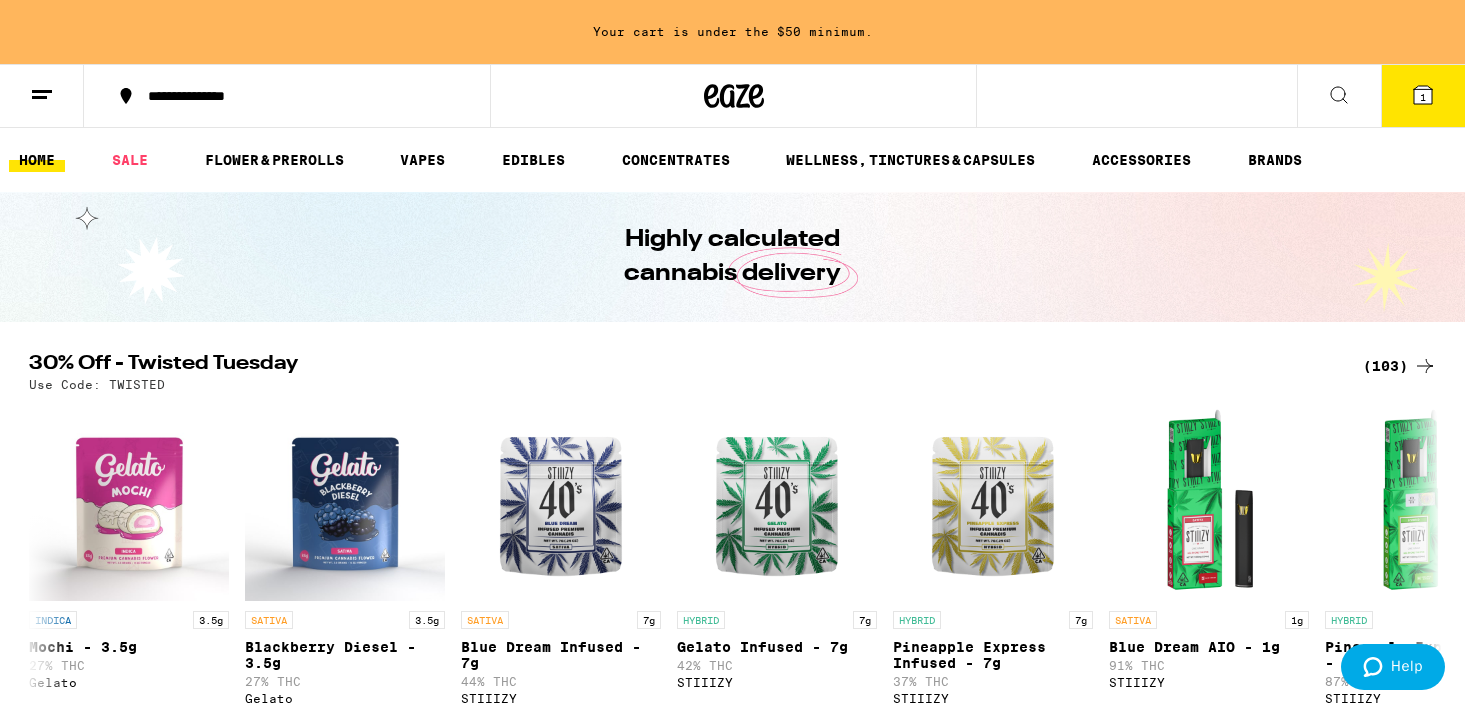 scroll, scrollTop: 0, scrollLeft: 0, axis: both 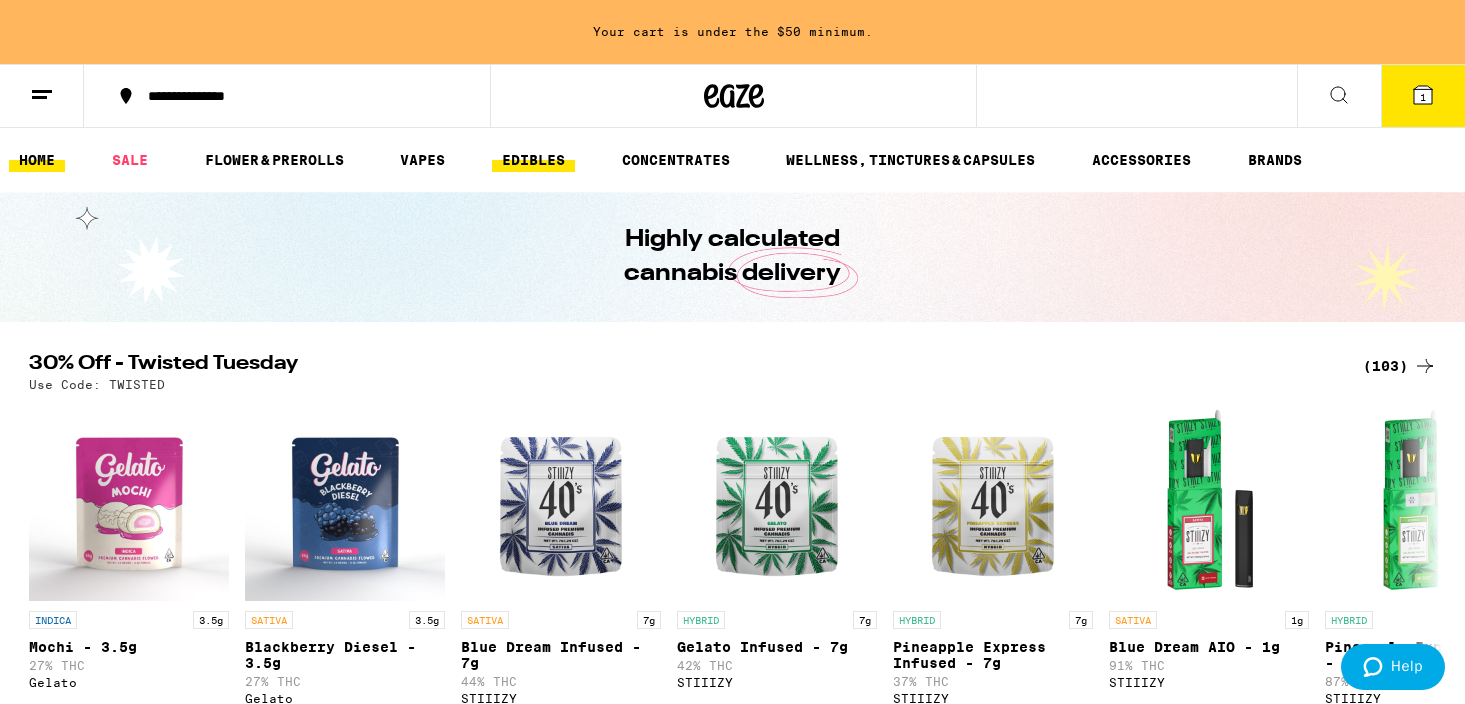 click on "EDIBLES" at bounding box center [533, 160] 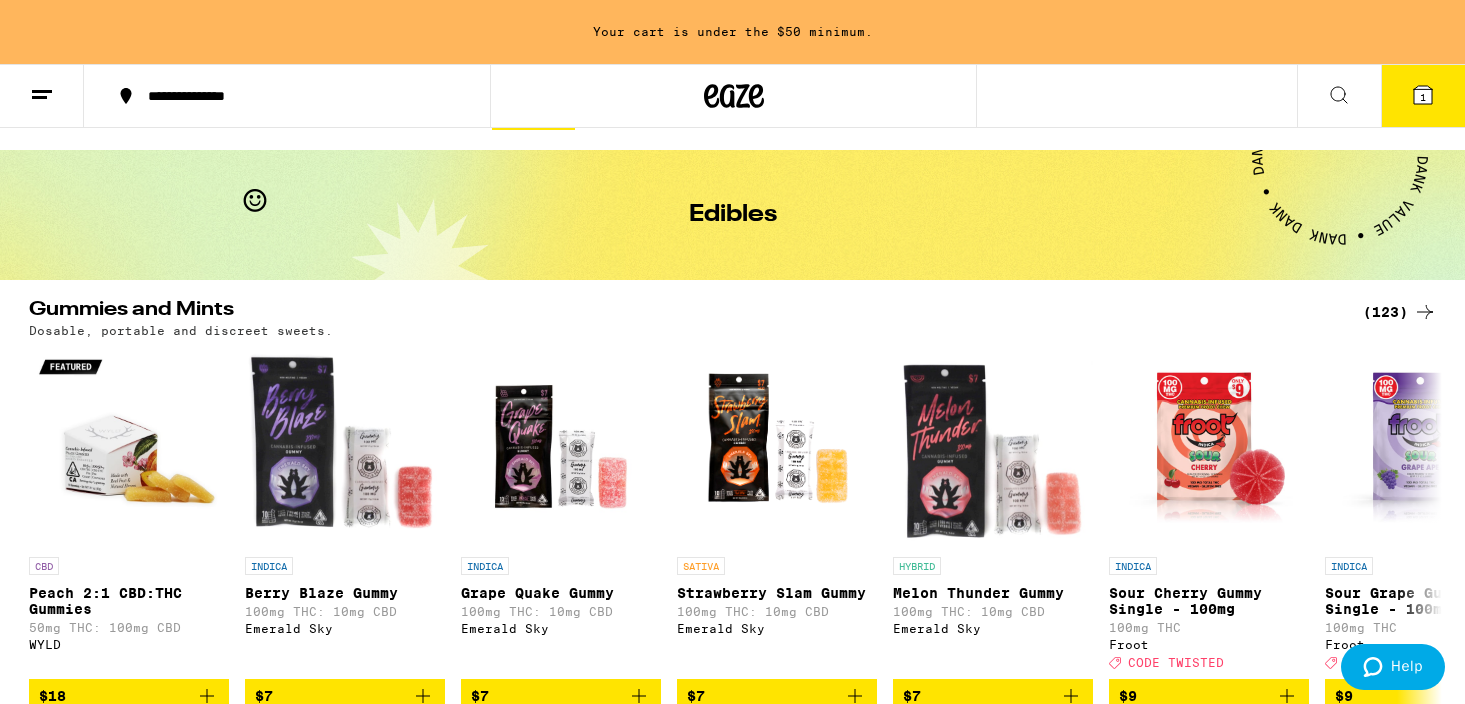 scroll, scrollTop: 0, scrollLeft: 0, axis: both 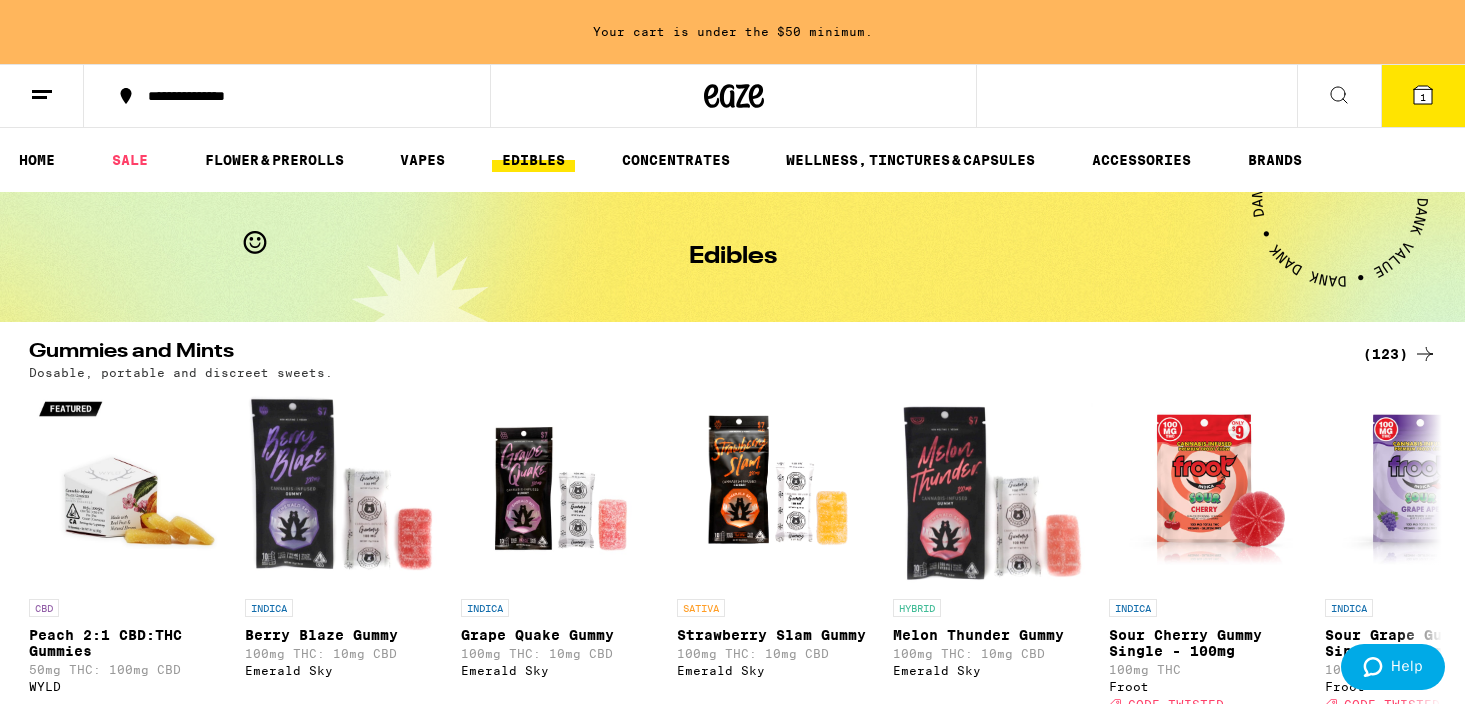 click on "(123)" at bounding box center (1400, 354) 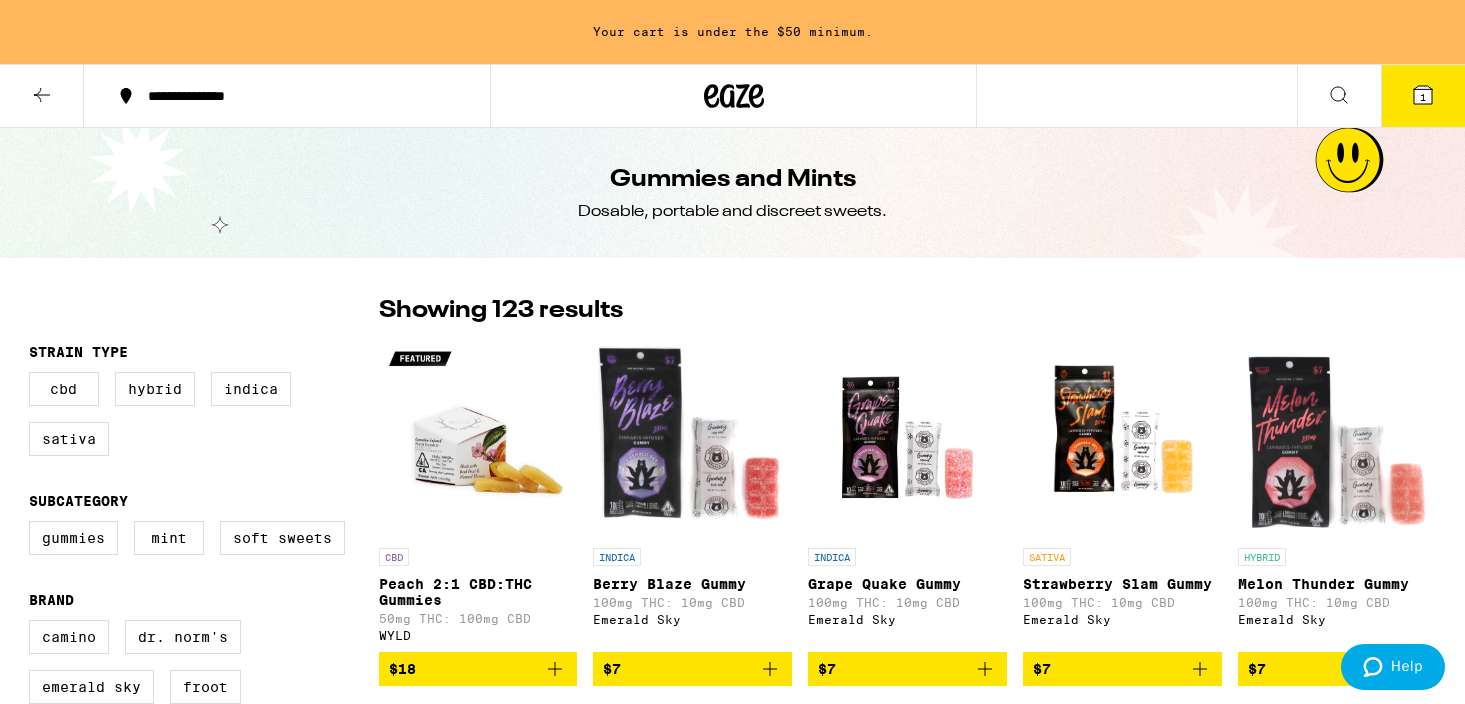scroll, scrollTop: 7, scrollLeft: 0, axis: vertical 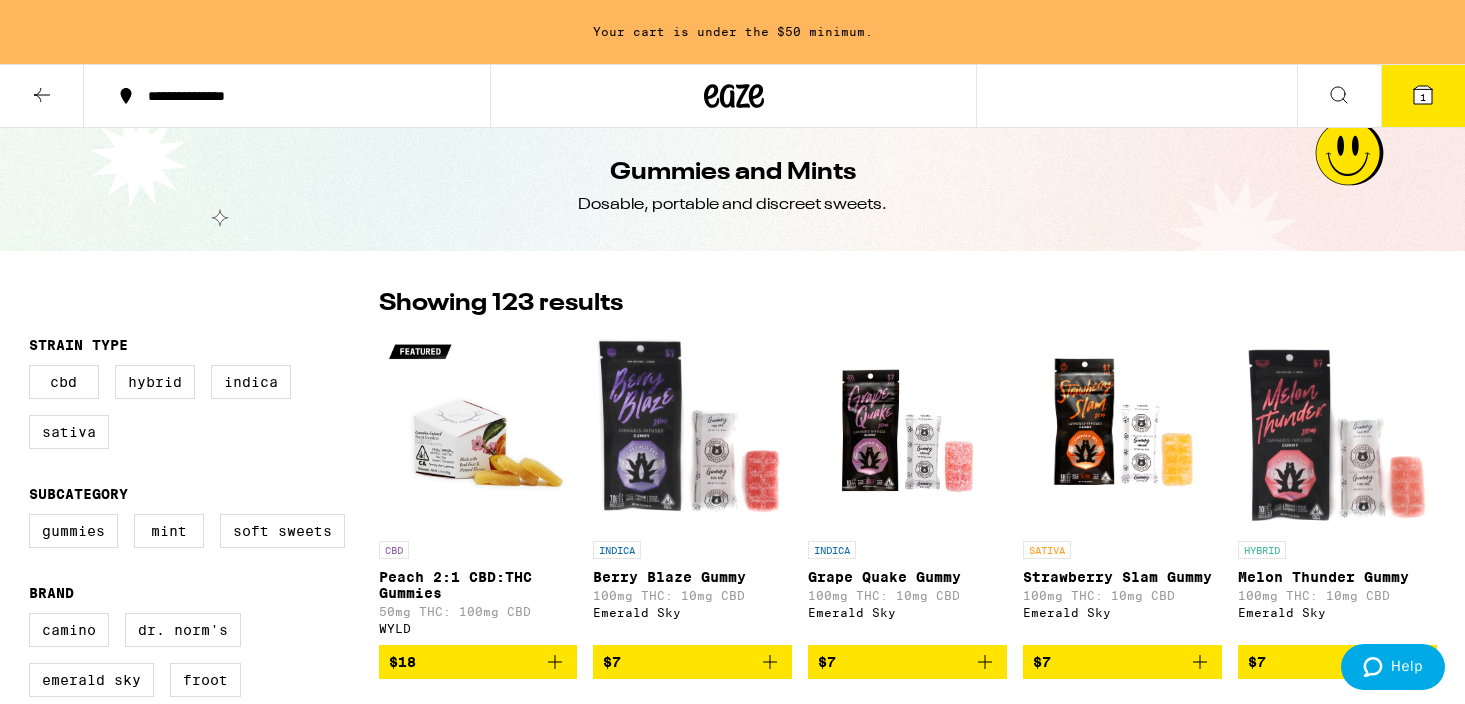 click 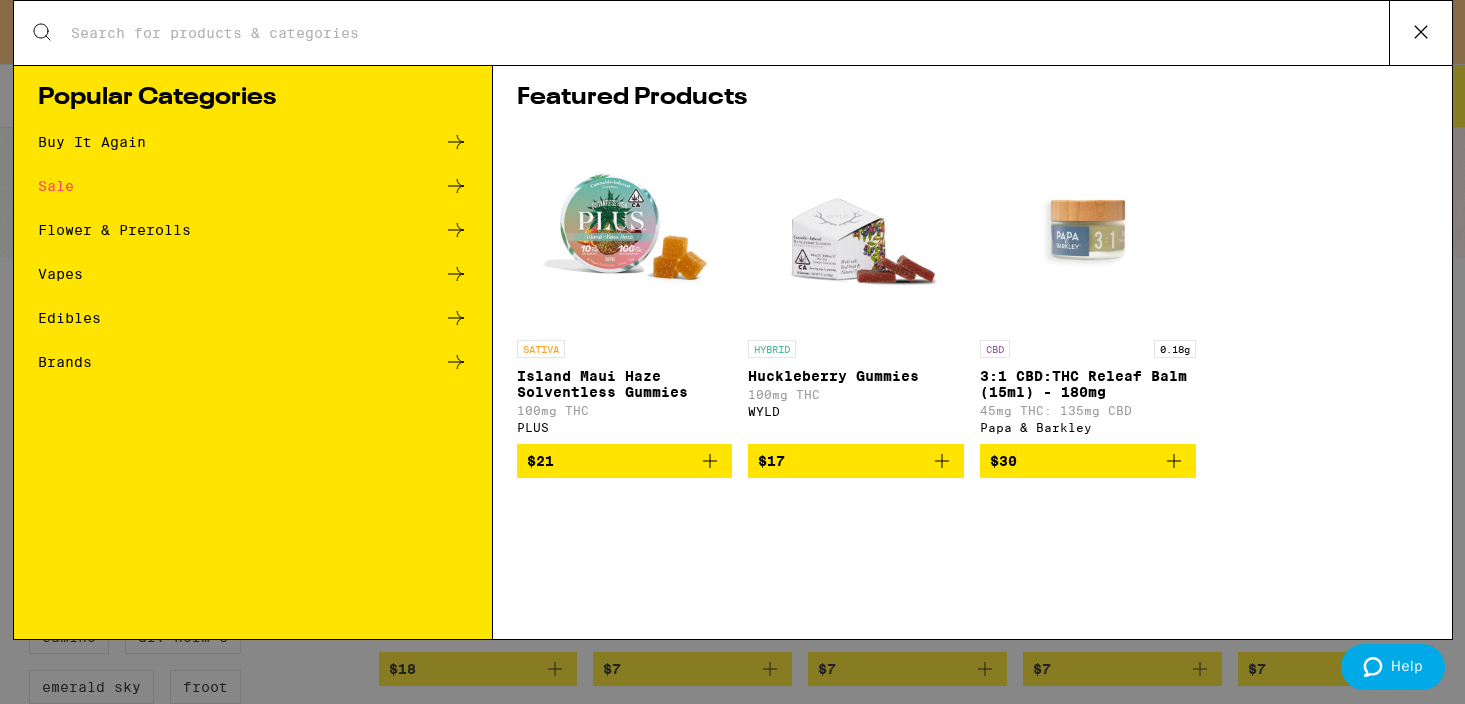 click on "Sale" at bounding box center (253, 186) 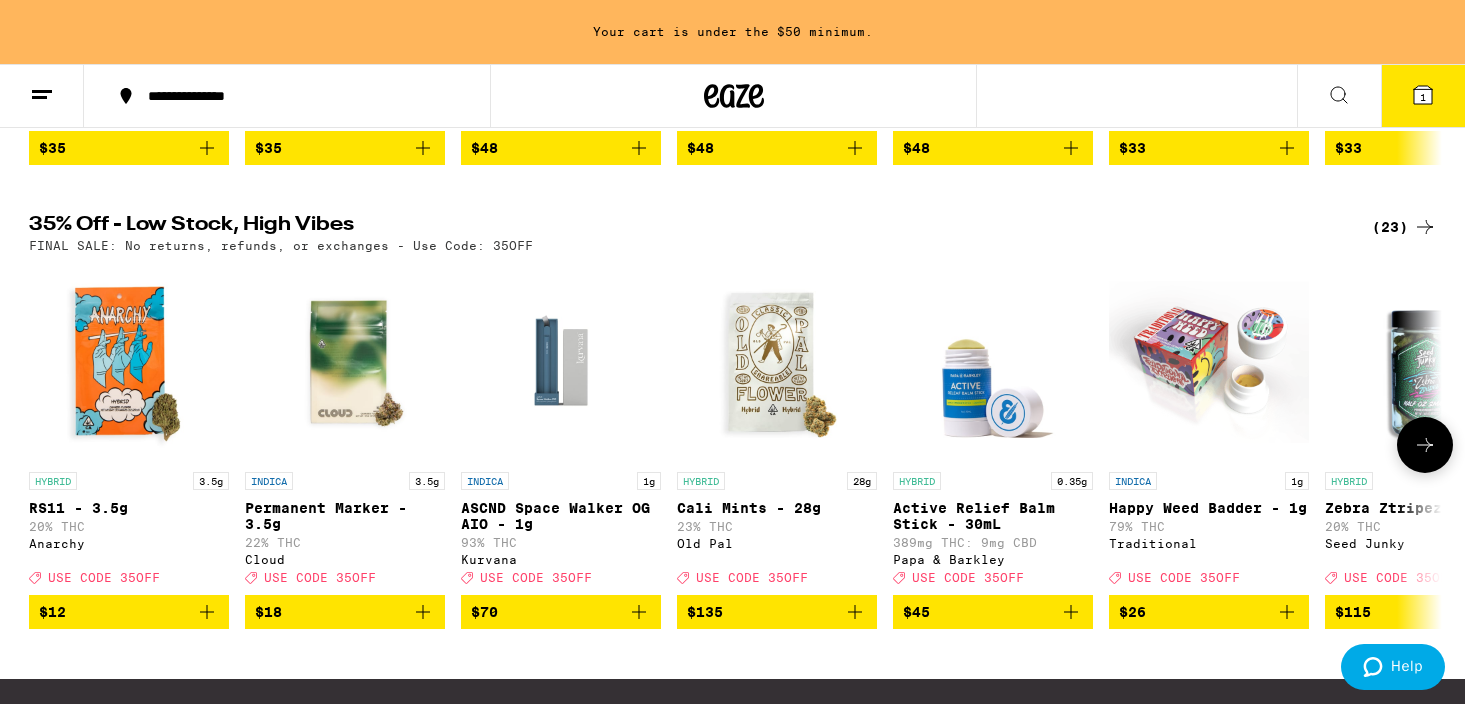 scroll, scrollTop: 581, scrollLeft: 0, axis: vertical 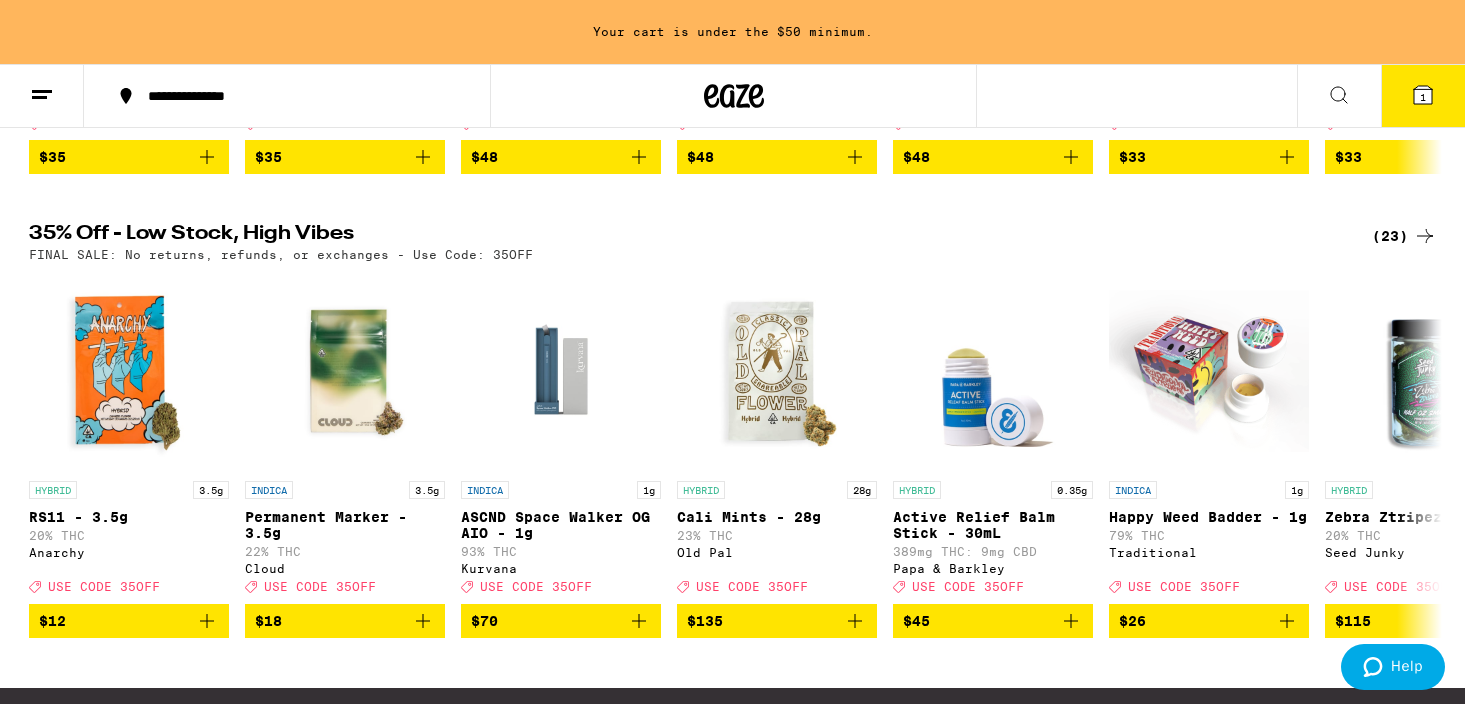 click on "(23)" at bounding box center (1404, 236) 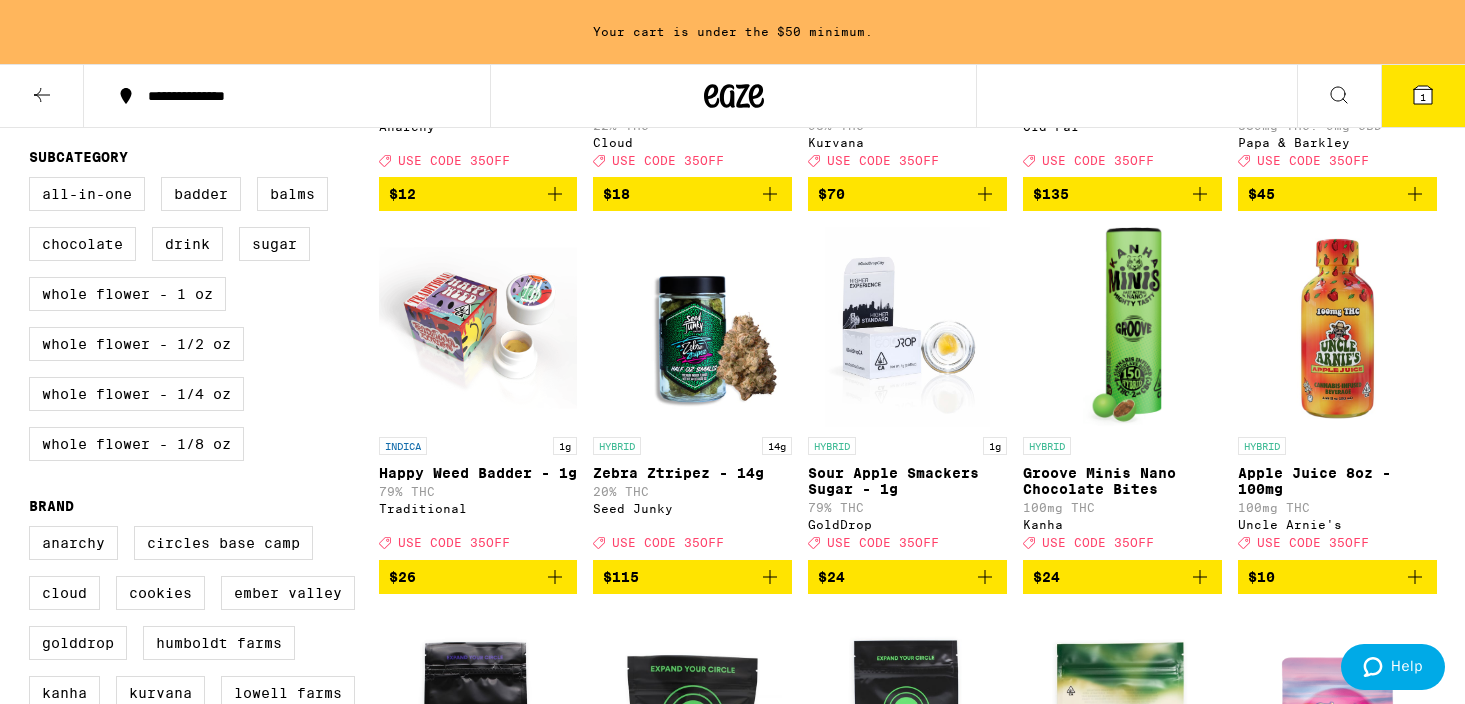 scroll, scrollTop: 495, scrollLeft: 0, axis: vertical 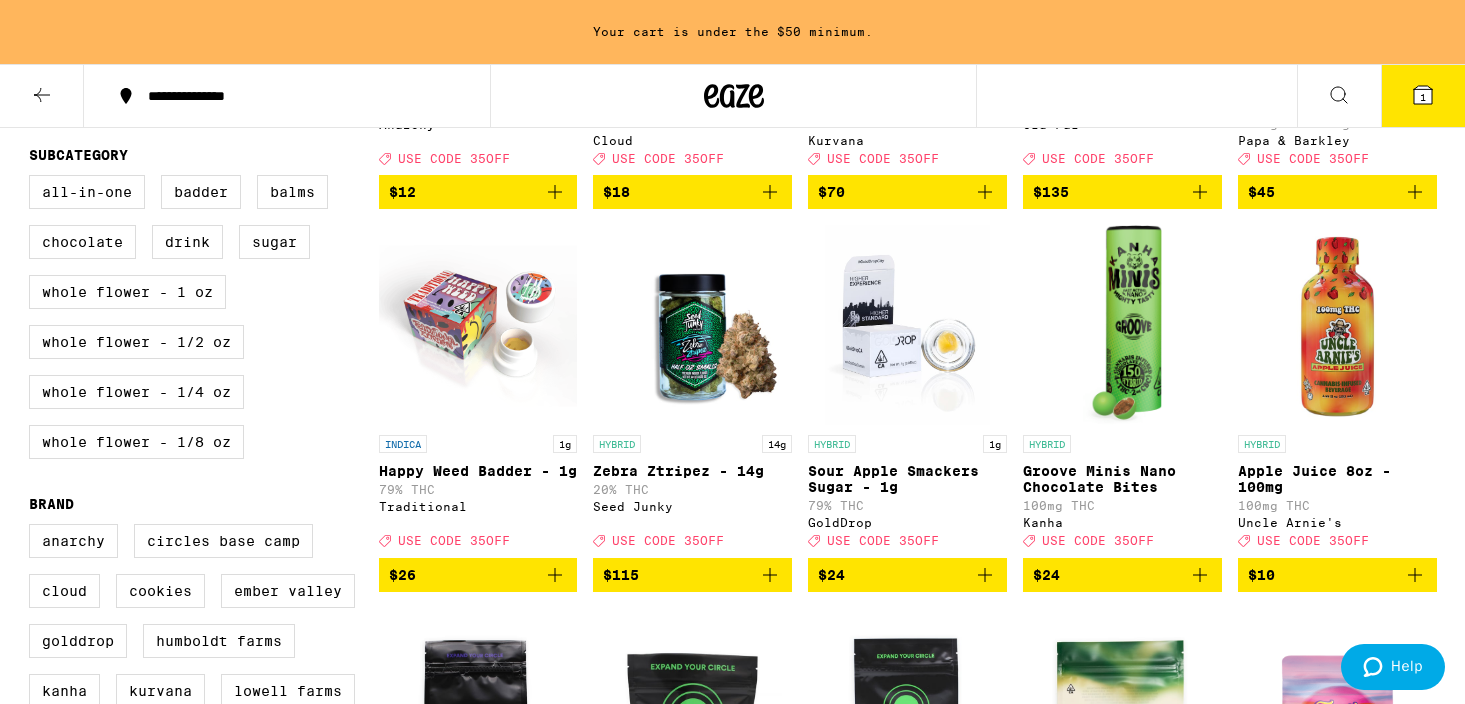 click 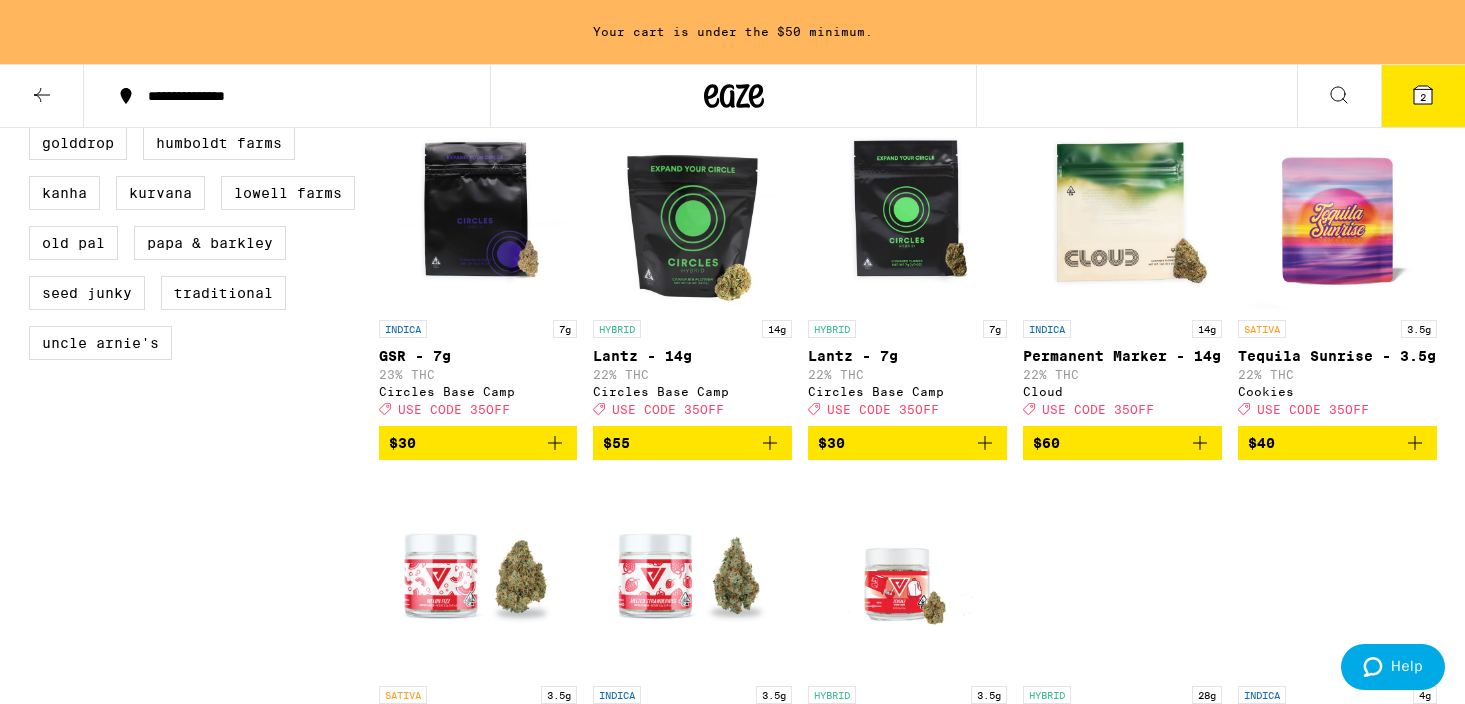 scroll, scrollTop: 942, scrollLeft: 0, axis: vertical 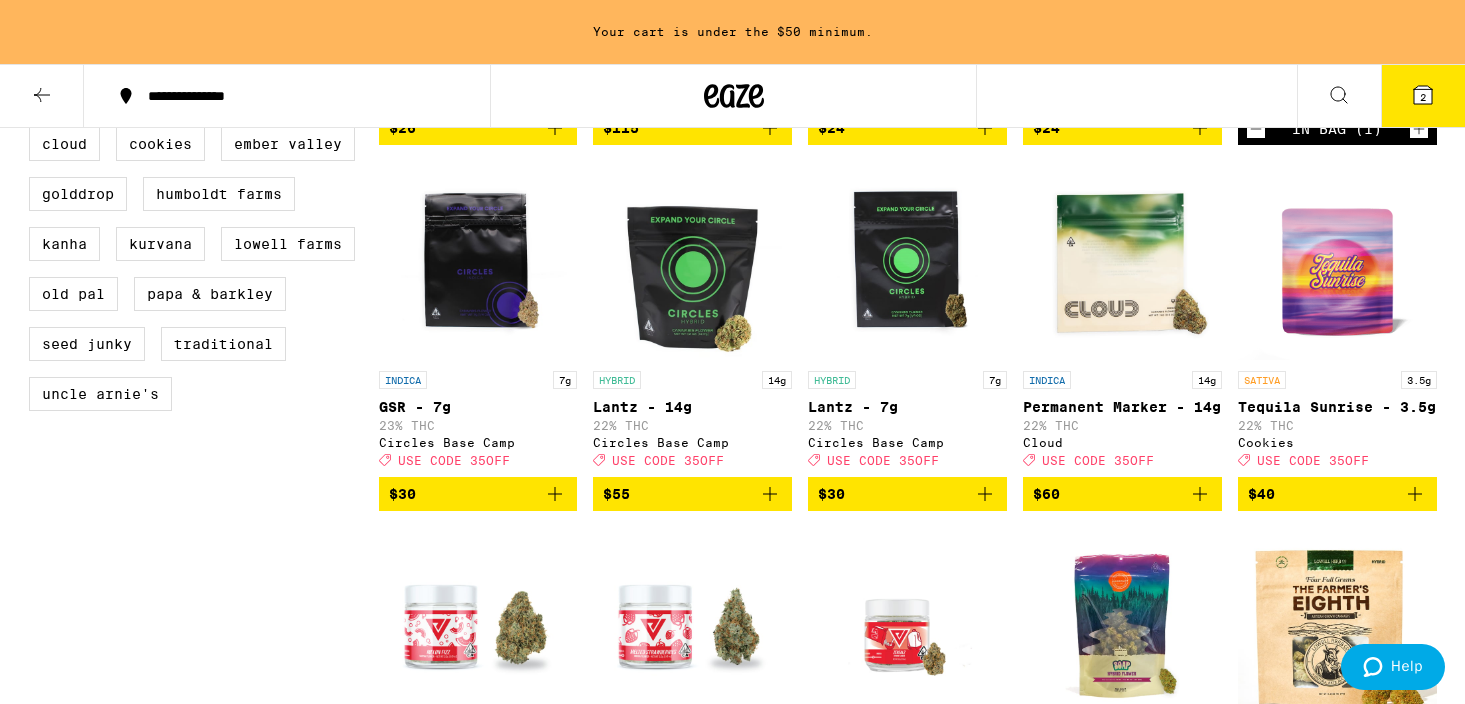 click at bounding box center [1337, 261] 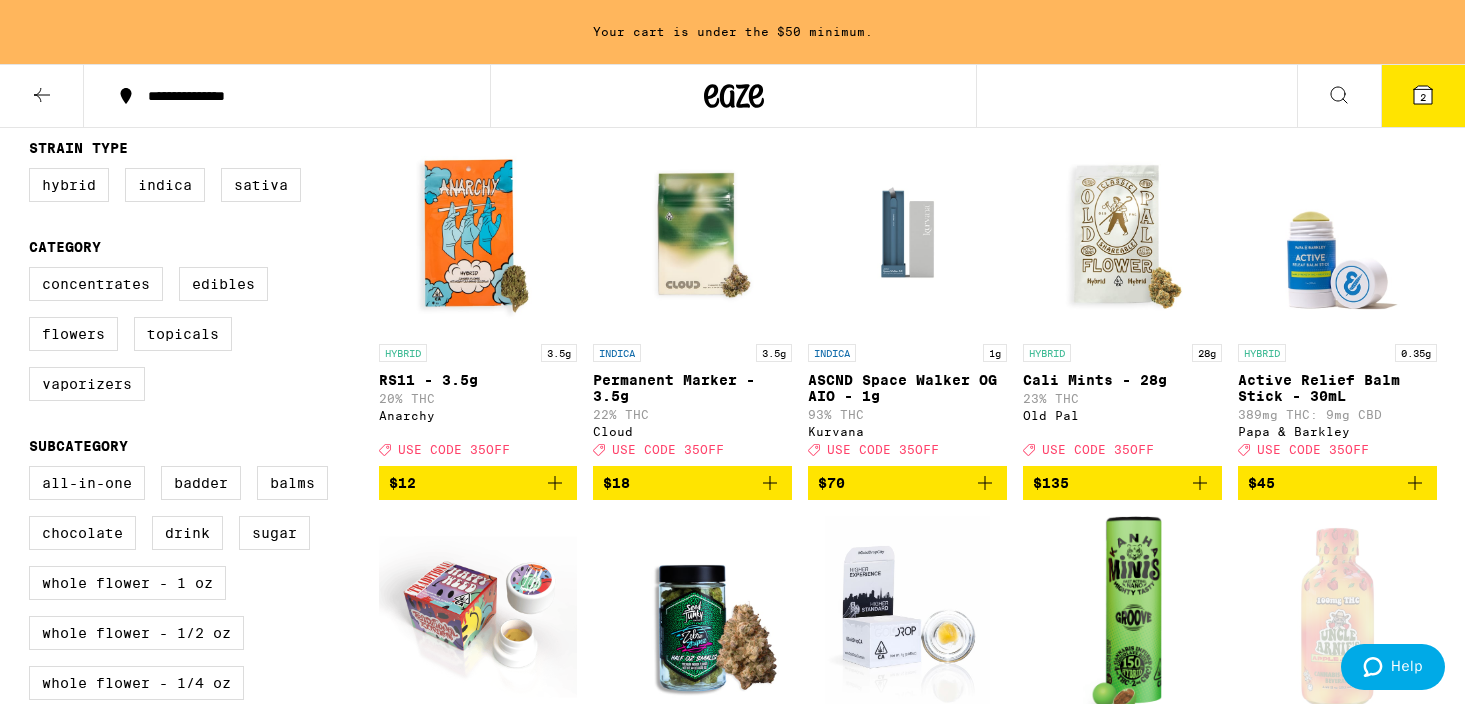 scroll, scrollTop: 0, scrollLeft: 0, axis: both 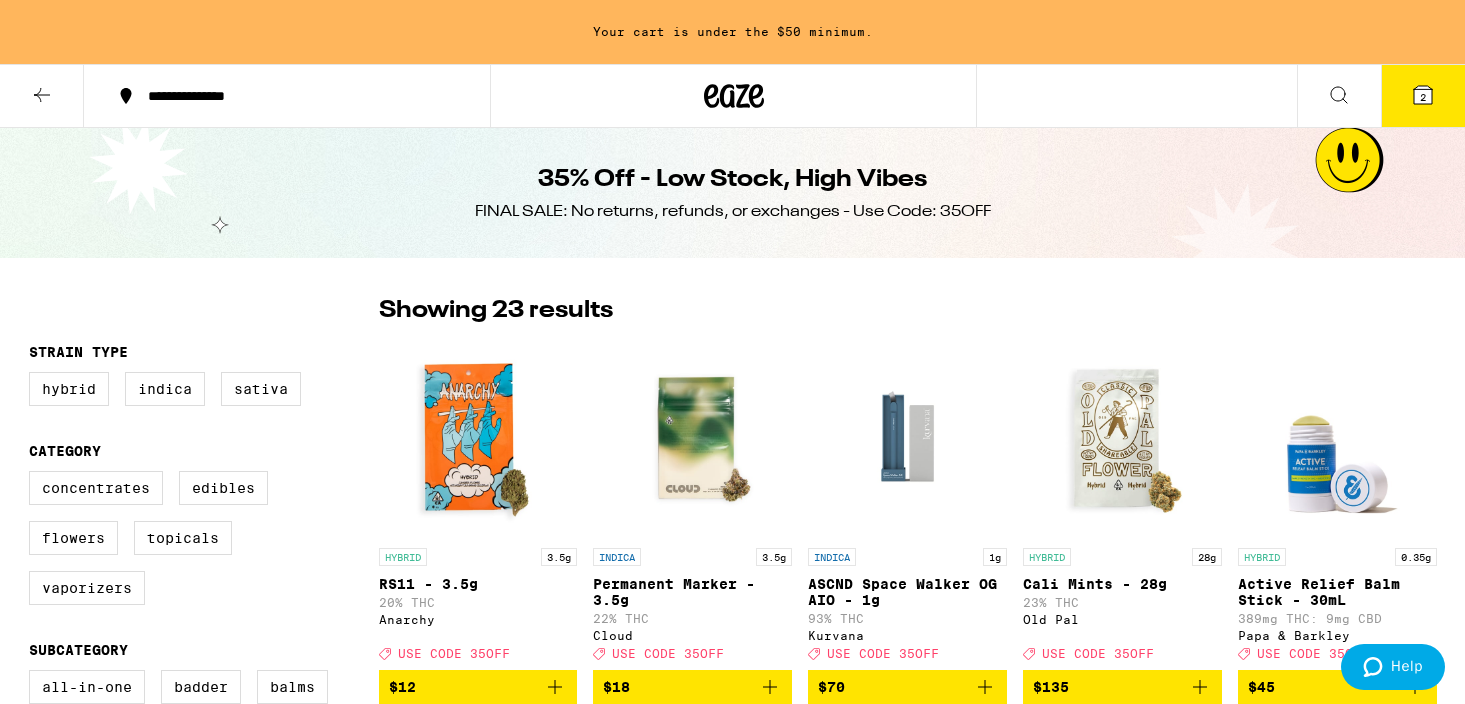 click 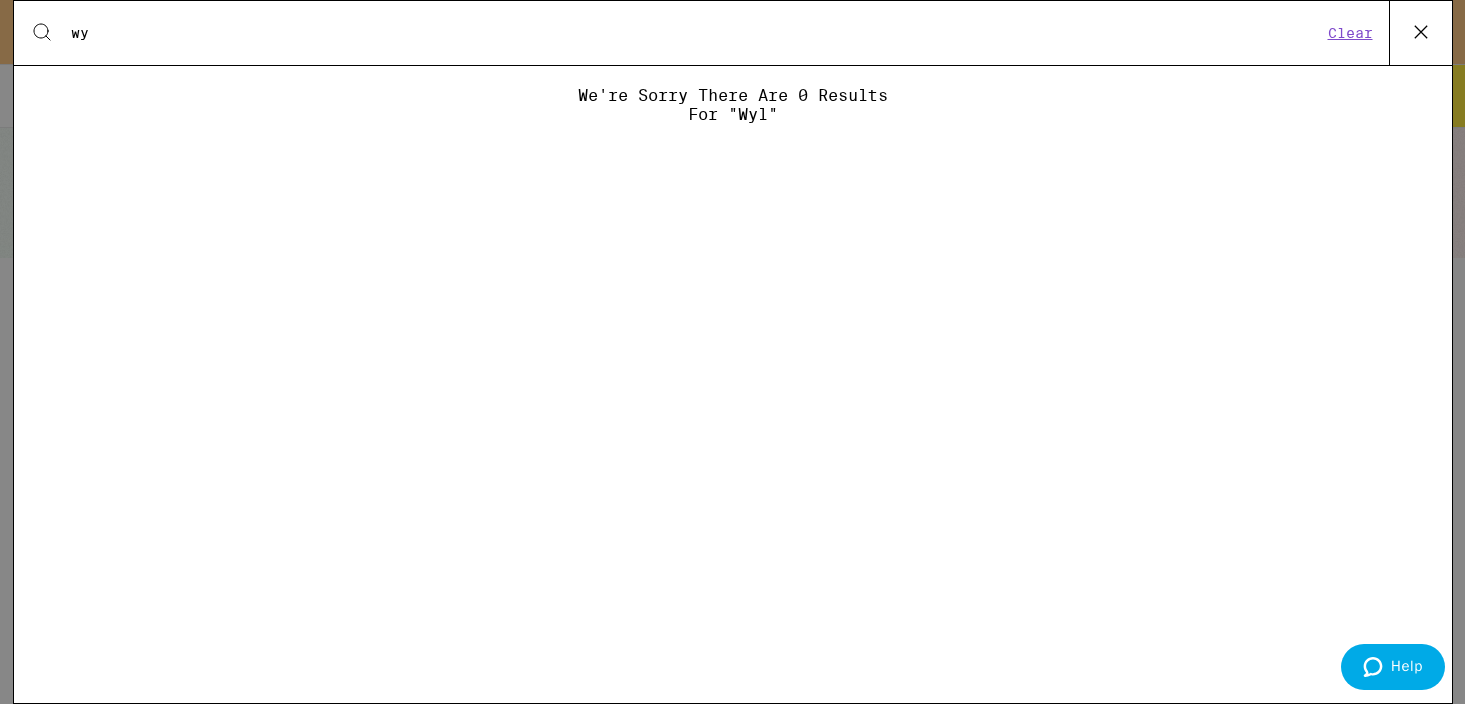 type on "w" 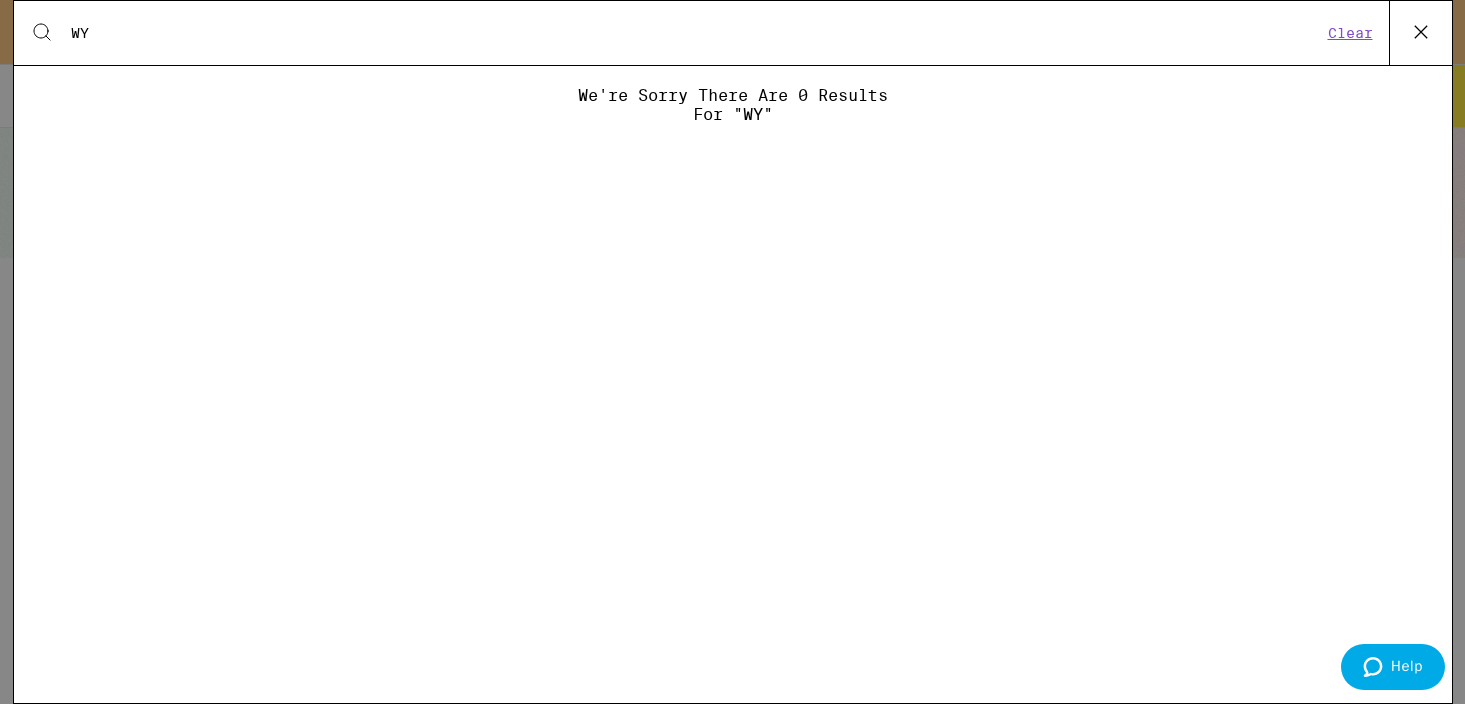 type on "W" 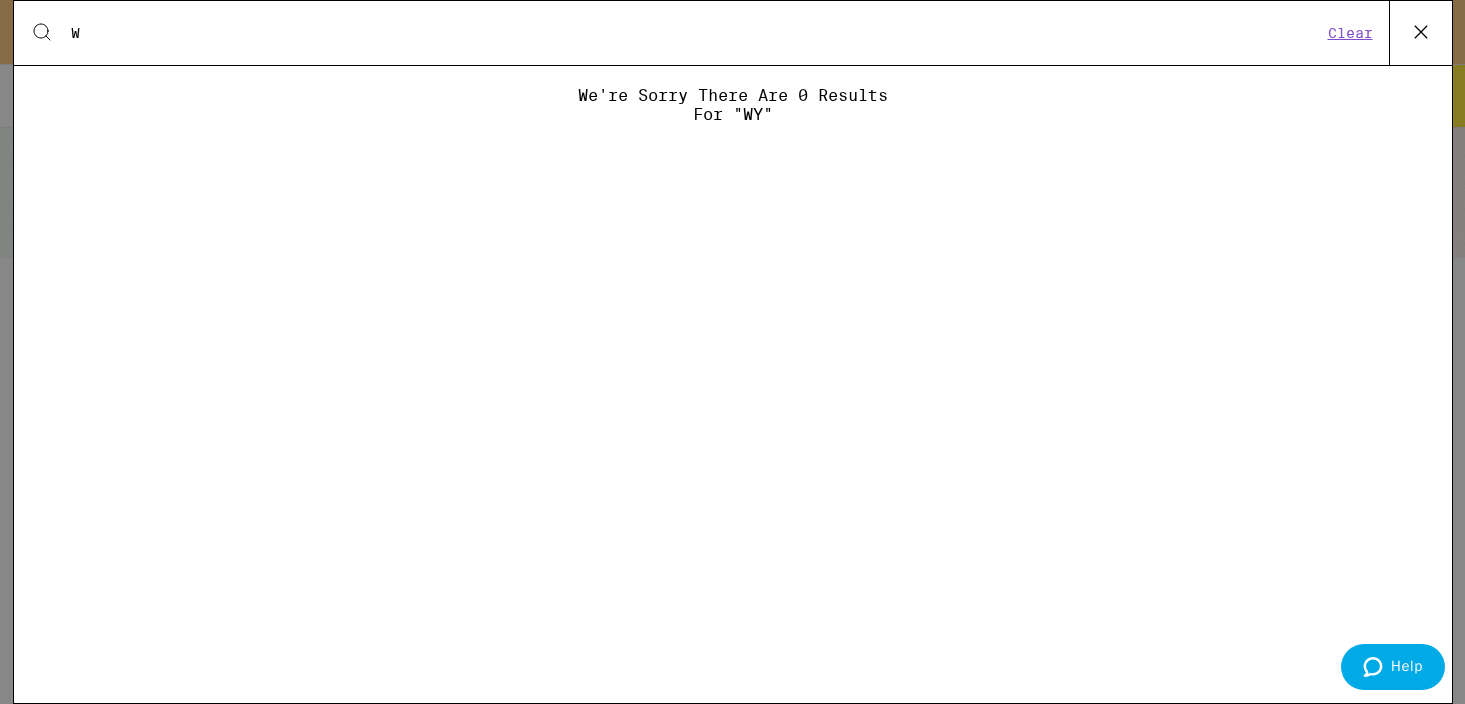 type 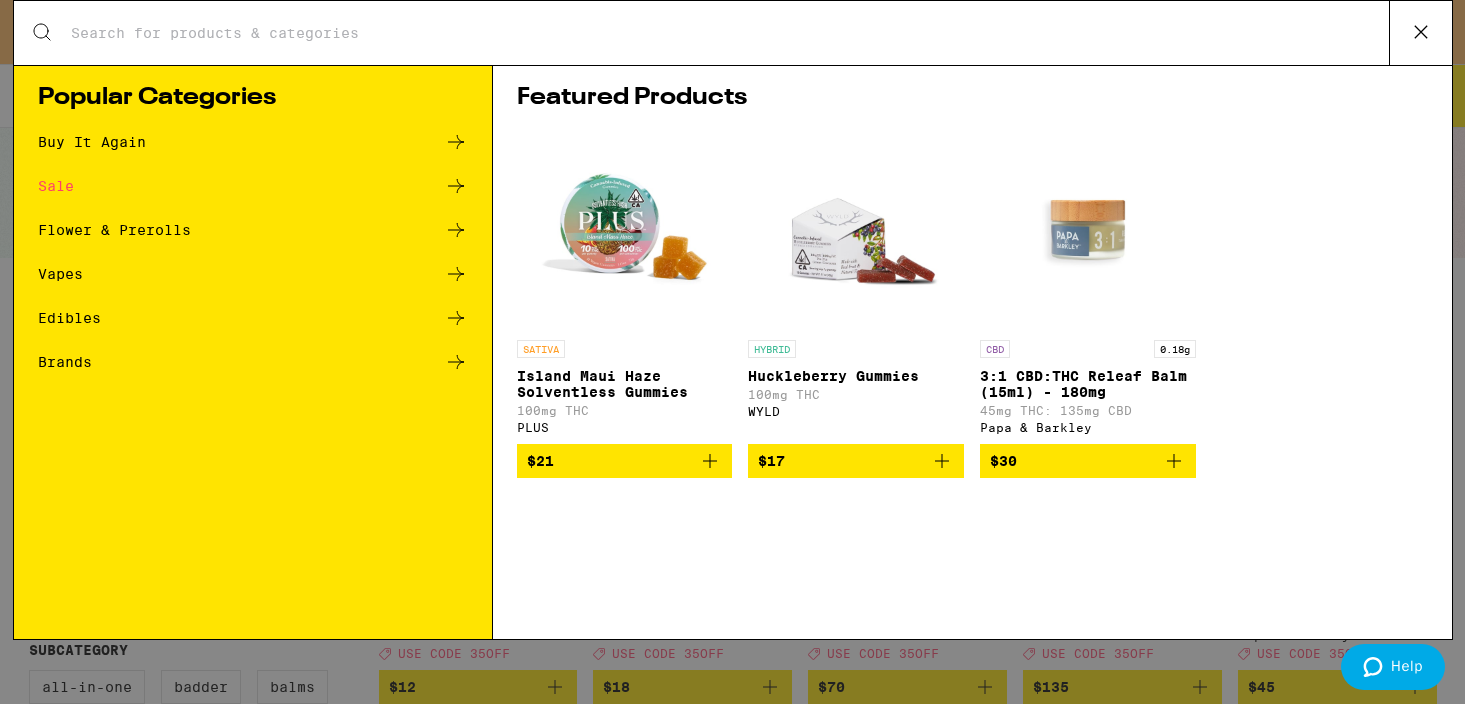 click on "Brands" at bounding box center [65, 362] 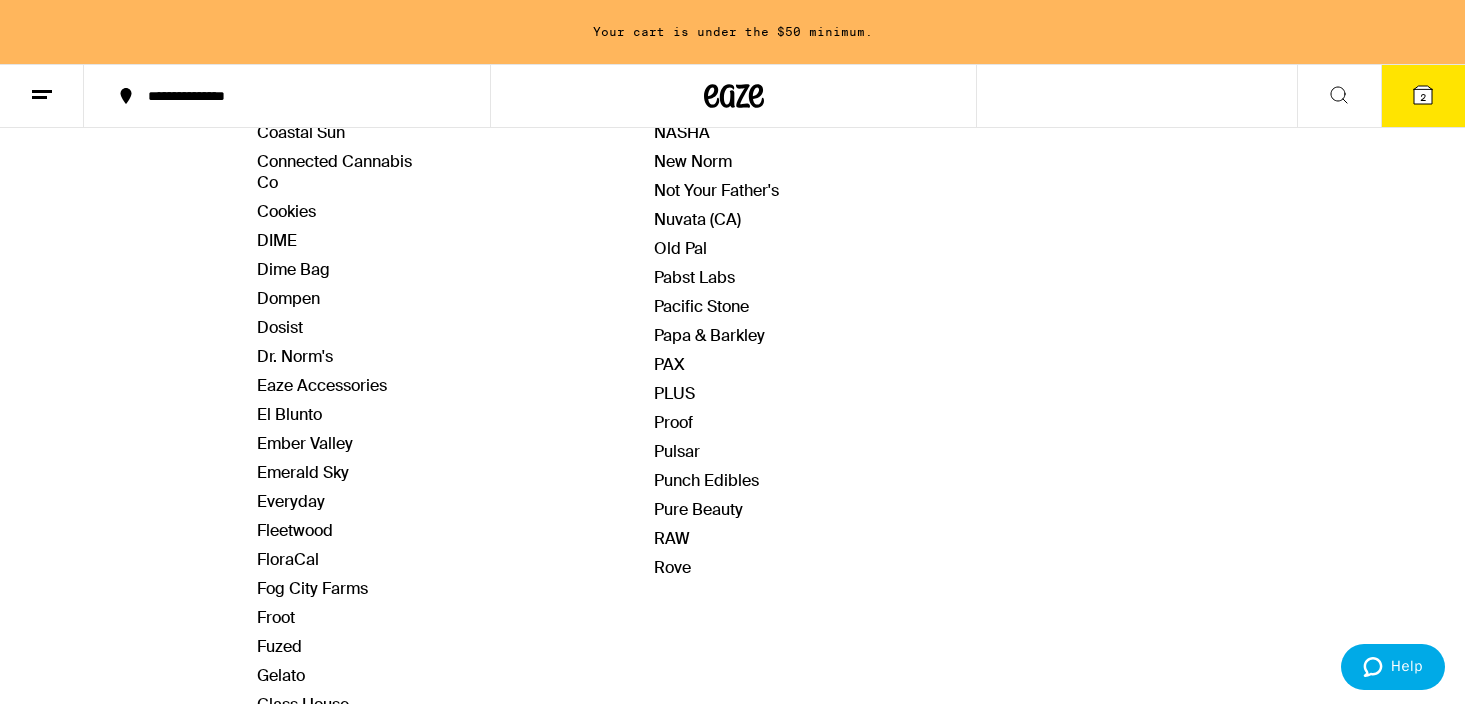 scroll, scrollTop: 544, scrollLeft: 0, axis: vertical 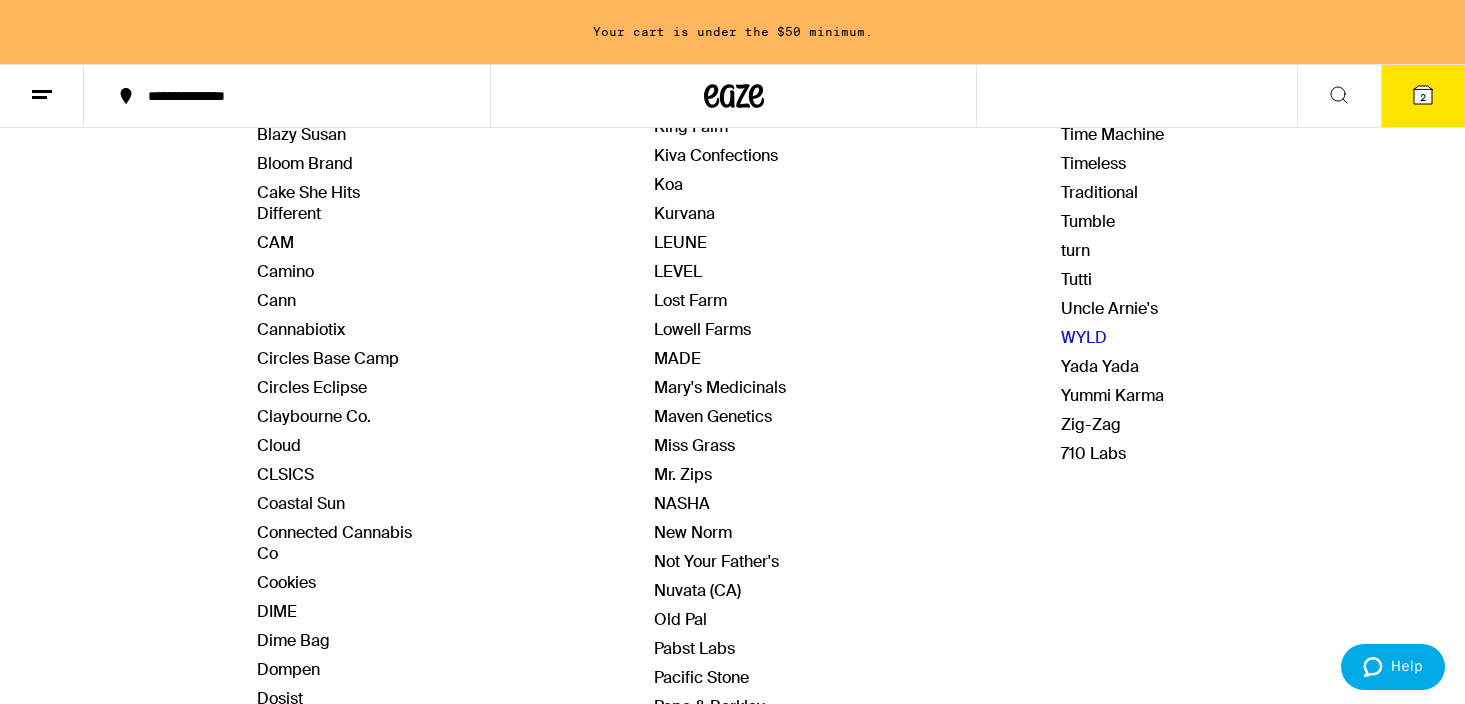 click on "WYLD" at bounding box center (1084, 337) 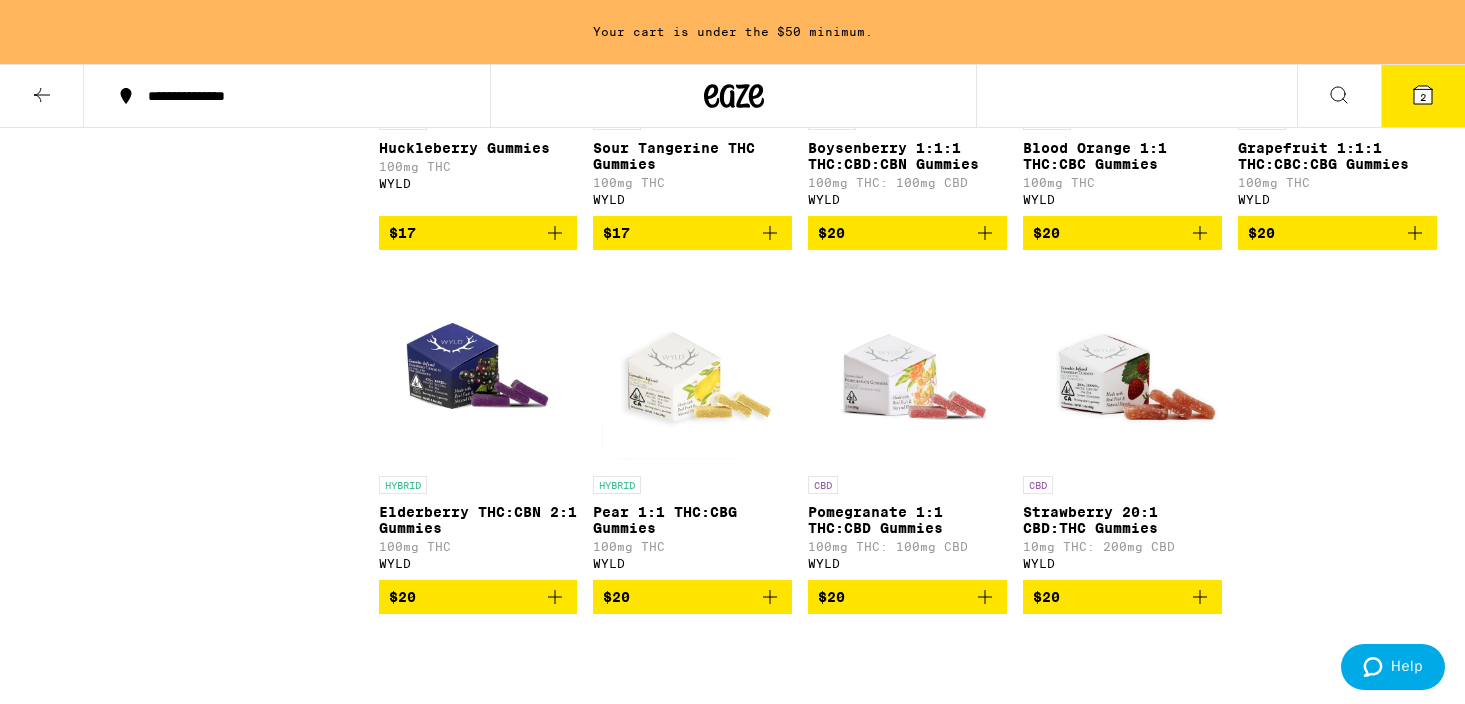scroll, scrollTop: 1178, scrollLeft: 0, axis: vertical 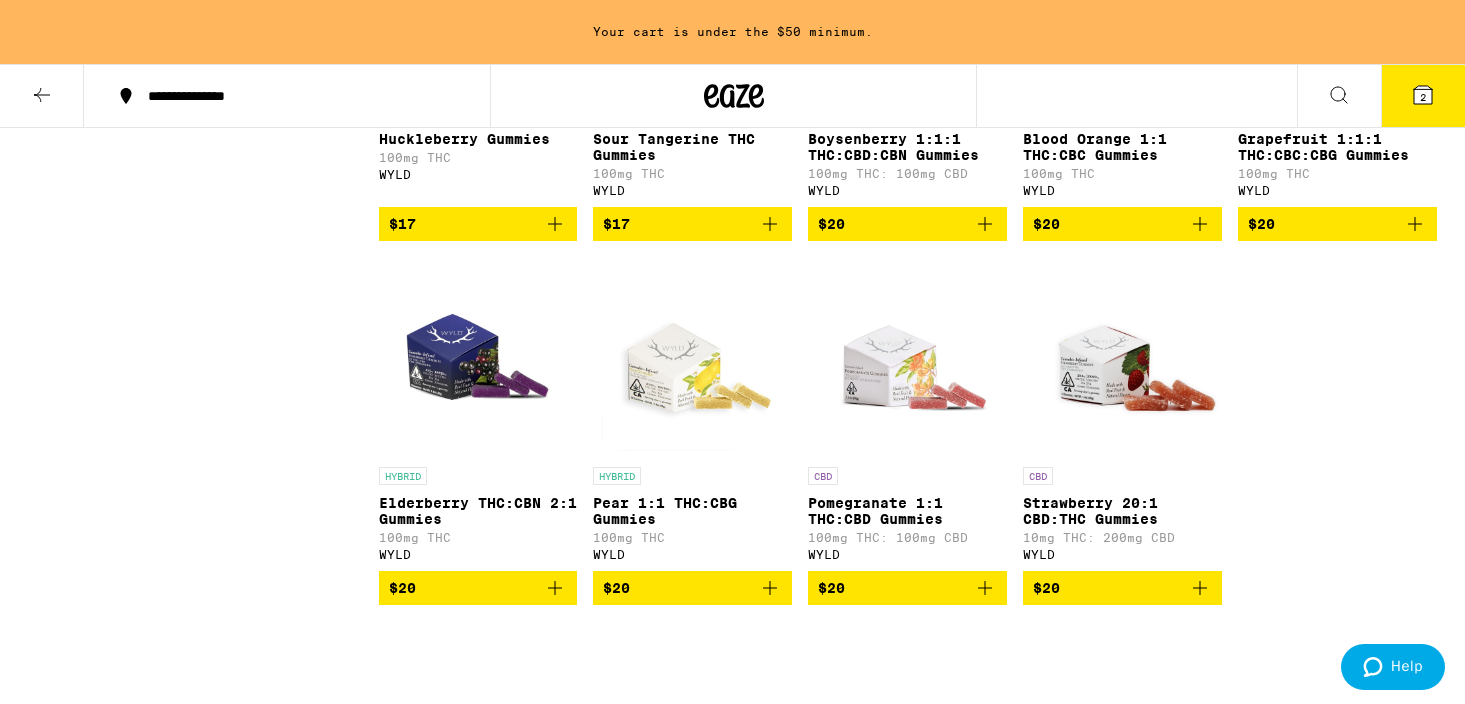 click at bounding box center [1339, 96] 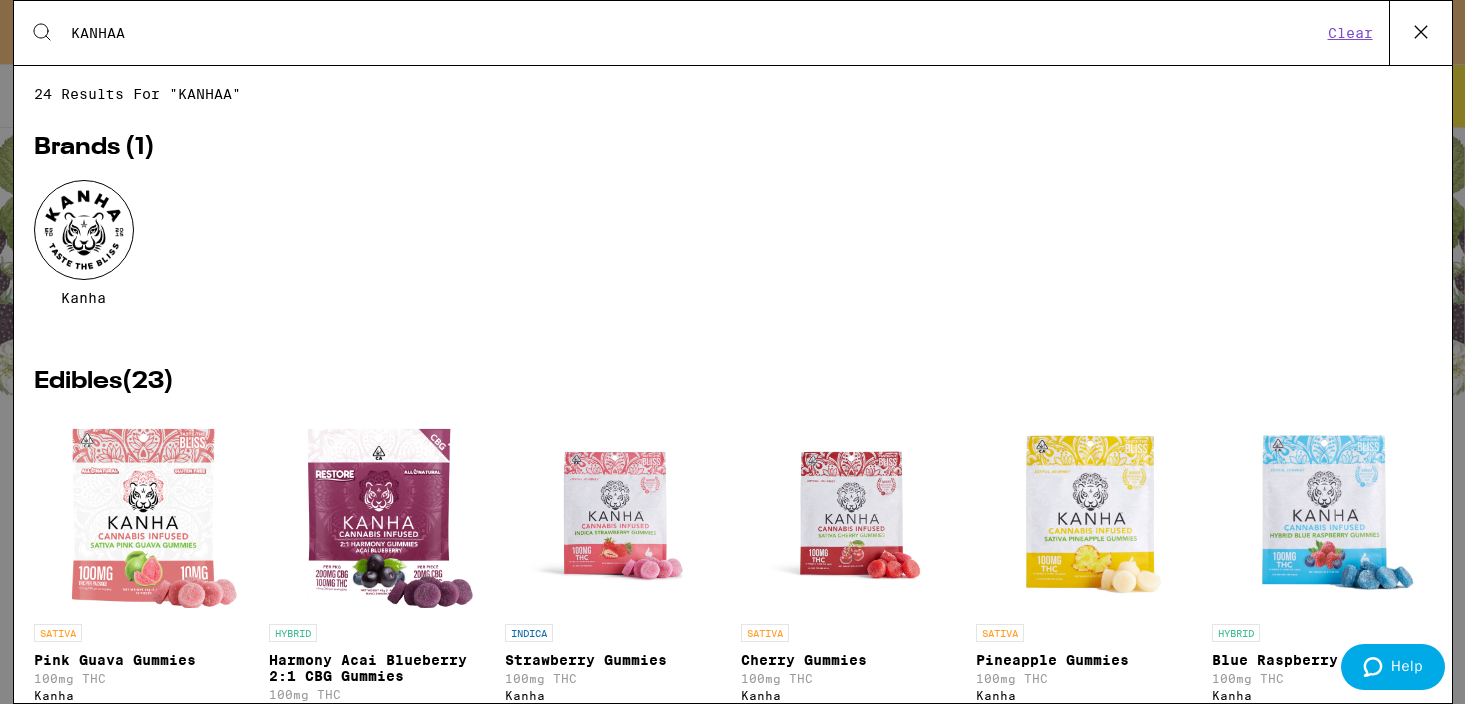type on "KANHAA" 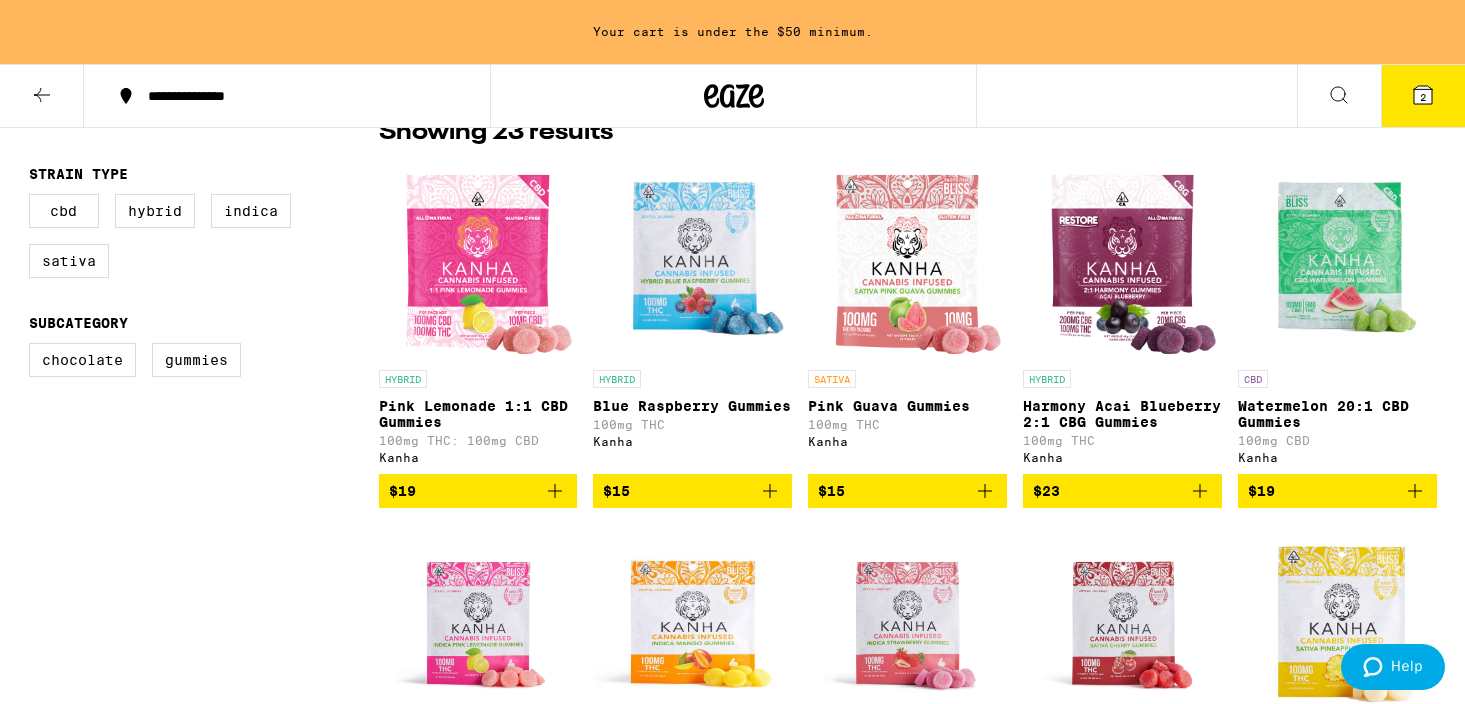 scroll, scrollTop: 548, scrollLeft: 0, axis: vertical 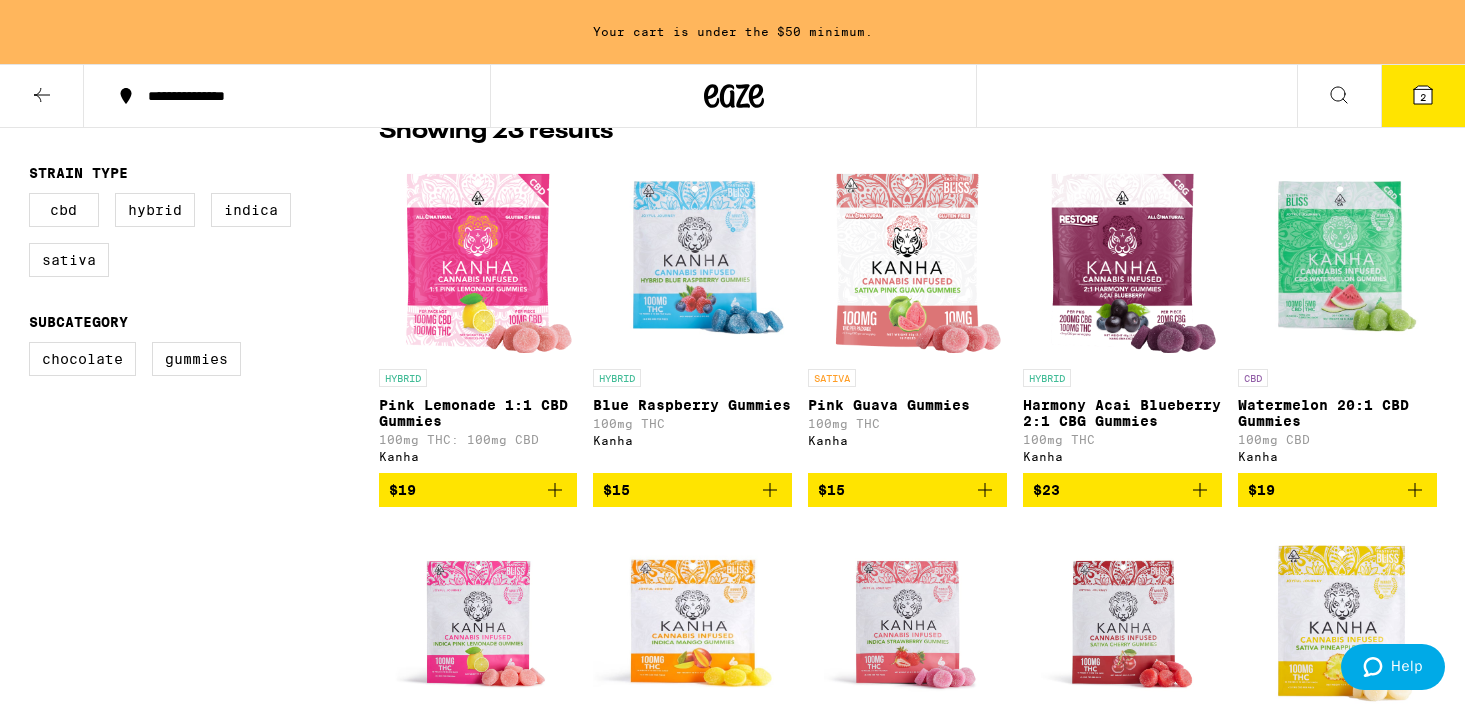 click 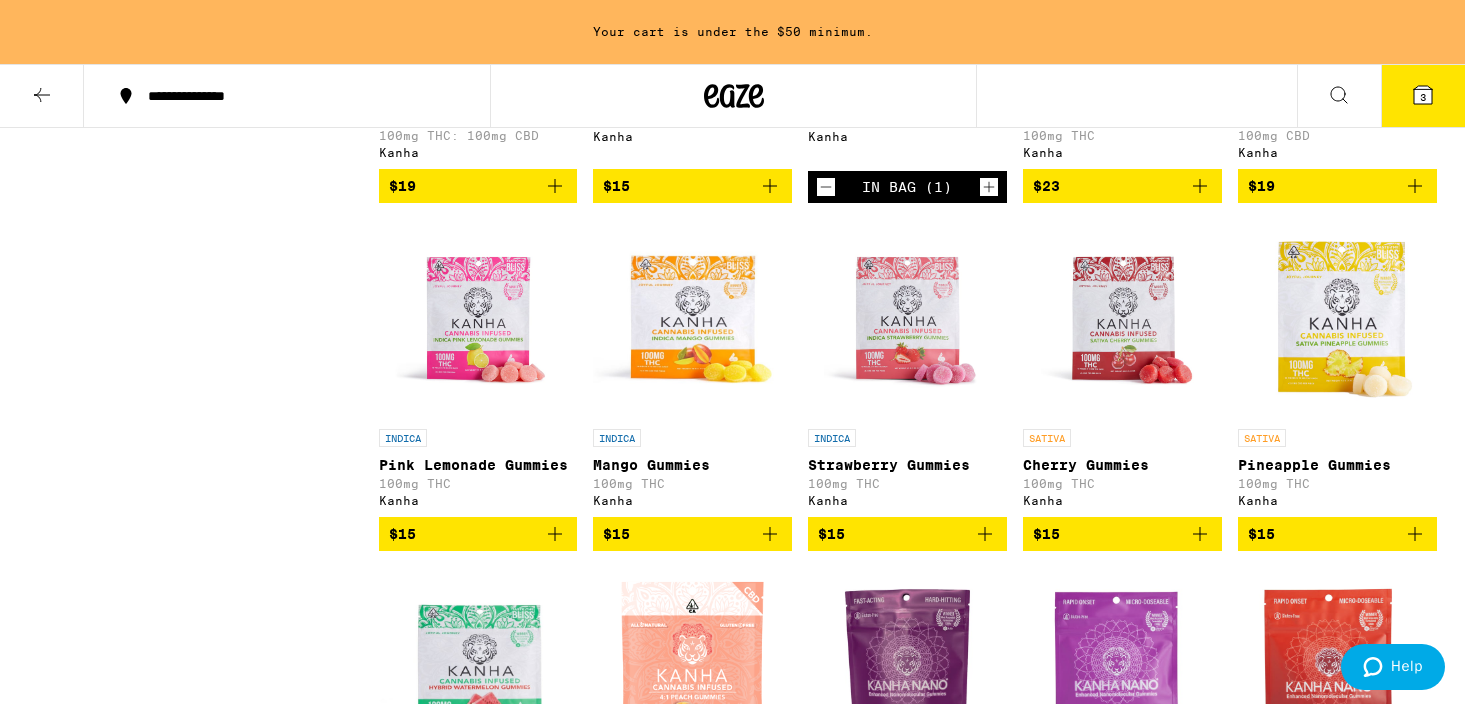 scroll, scrollTop: 854, scrollLeft: 0, axis: vertical 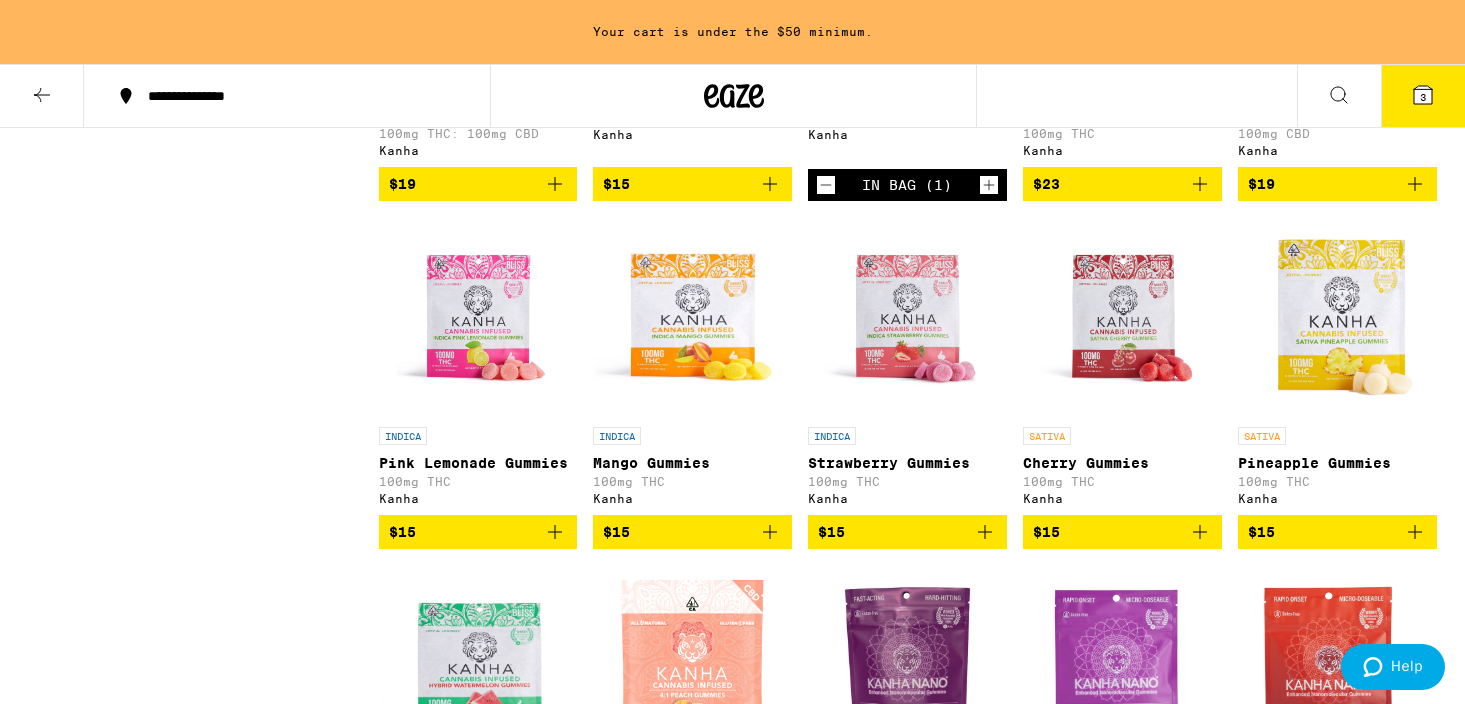 click 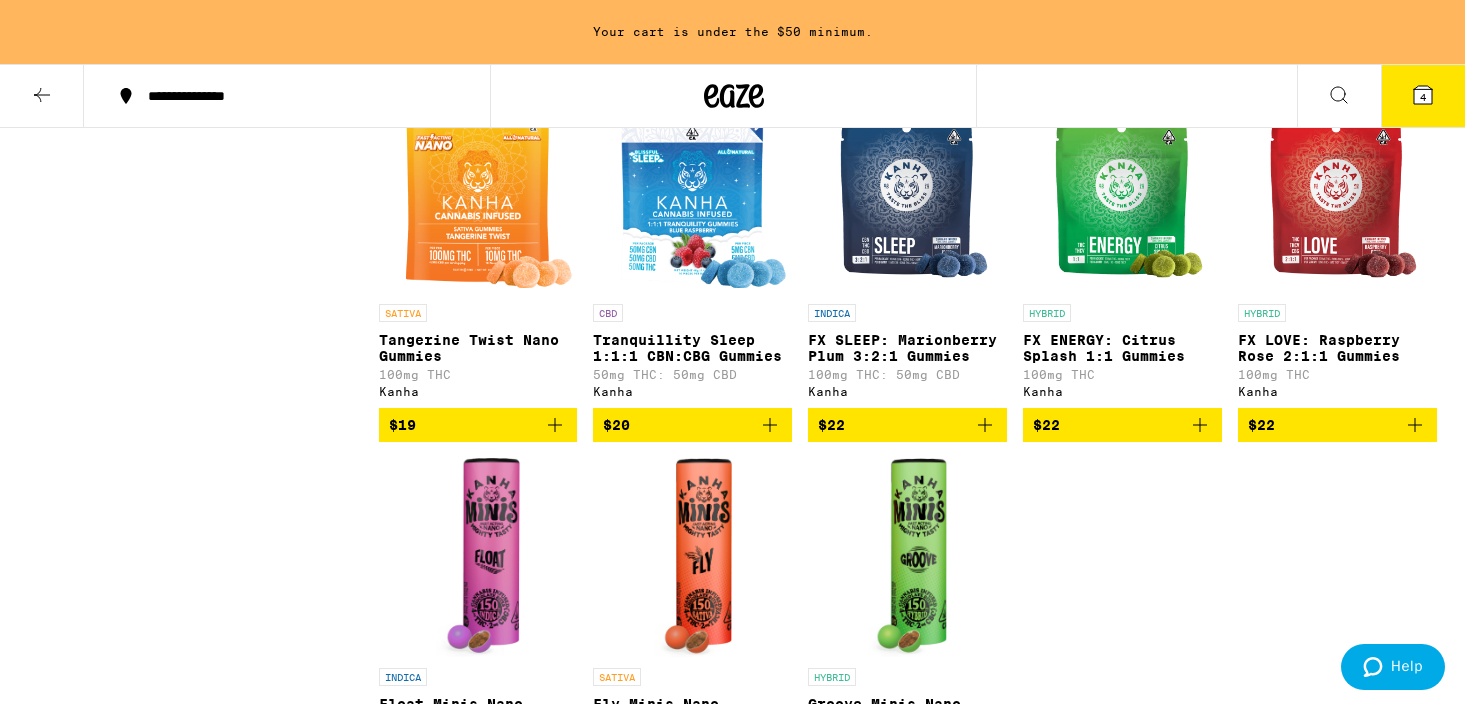 scroll, scrollTop: 1561, scrollLeft: 0, axis: vertical 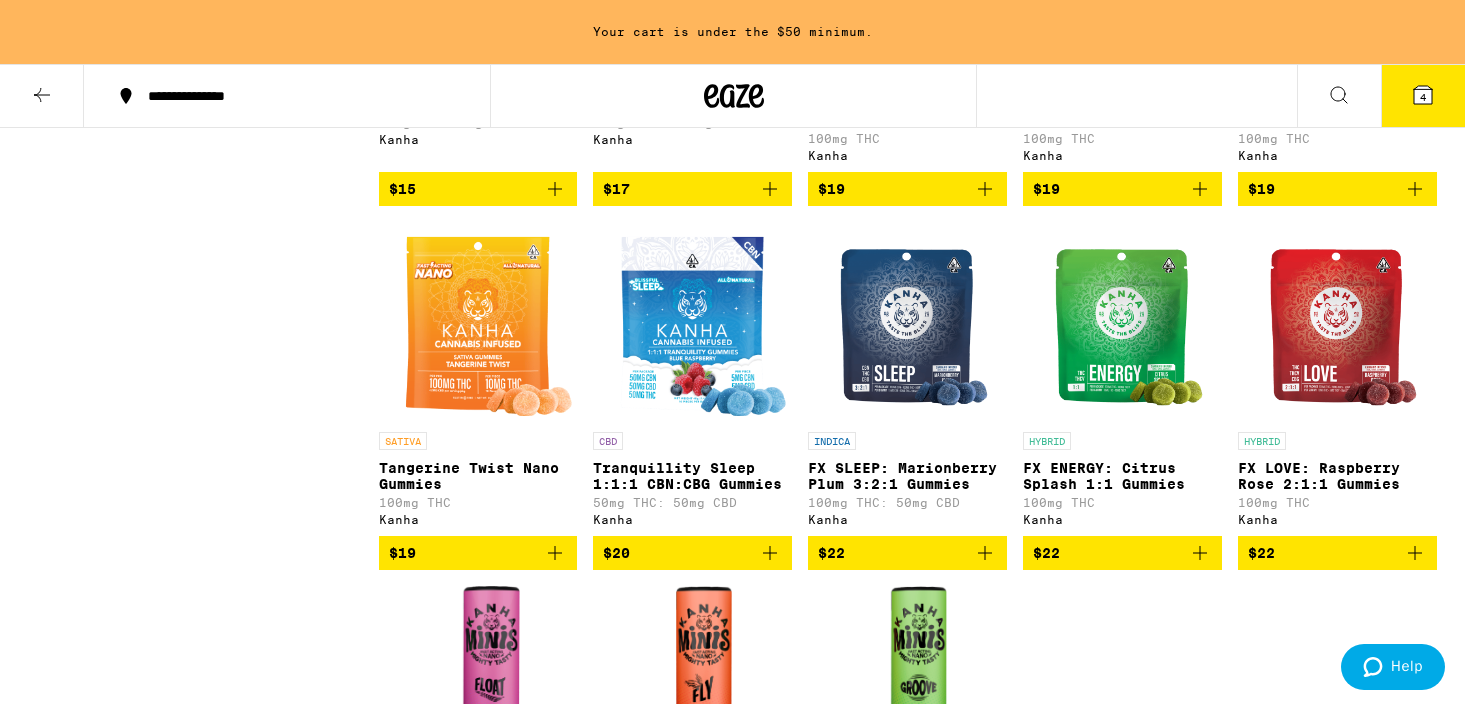 click on "4" at bounding box center (1423, 96) 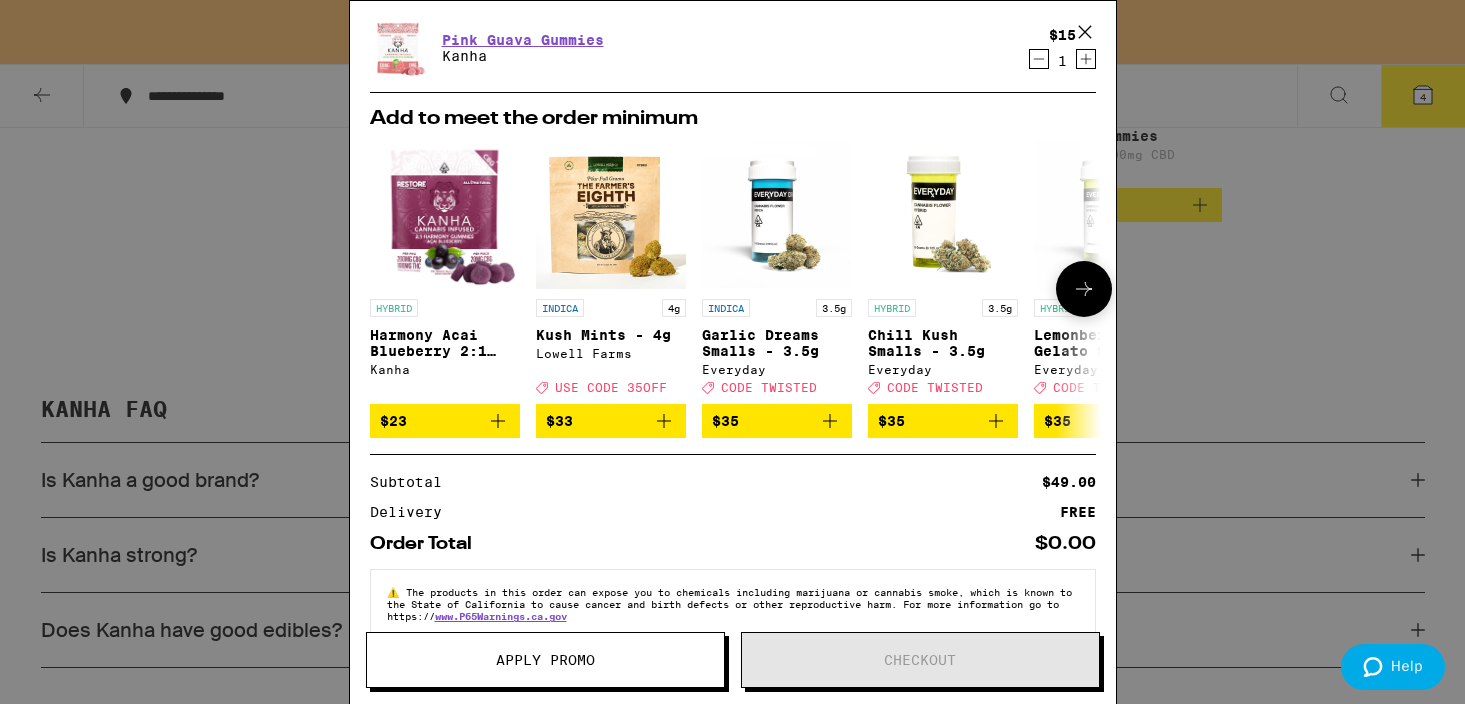 scroll, scrollTop: 338, scrollLeft: 0, axis: vertical 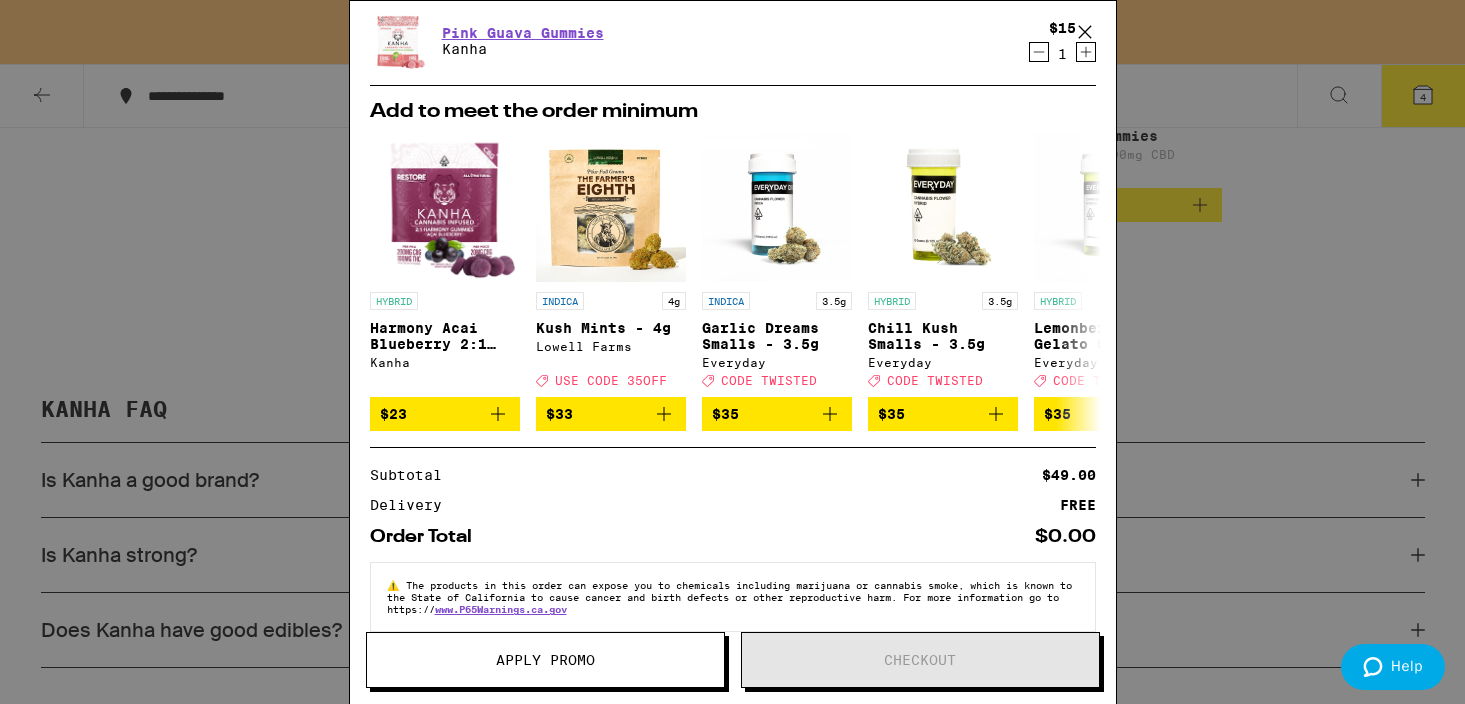 click on "Your Cart Your cart is under the $50 minimum. Blue Raspberry Gummies Kanha $15 1 Apple Juice 8oz - 100mg Uncle Arnie's $10 1 Sour Lemon Gummy Single - 100mg Froot $9 1 Pink Guava Gummies Kanha $15 1 Add to meet the order minimum HYBRID Harmony Acai Blueberry 2:1 CBG Gummies Kanha $23 INDICA 4g Kush Mints - 4g Lowell Farms Deal Created with Sketch. USE CODE 35OFF $33 INDICA 3.5g Garlic Dreams Smalls - 3.5g Everyday Deal Created with Sketch. CODE TWISTED $35 HYBRID 3.5g Chill Kush Smalls - 3.5g Everyday Deal Created with Sketch. CODE TWISTED $35 HYBRID 3.5g Lemonberry Gelato Smalls - 3.5g Everyday Deal Created with Sketch. CODE TWISTED $35 INDICA 3.5g Mochi - 3.5g Gelato Deal Created with Sketch. CODE TWISTED $35 SATIVA 3.5g Blackberry Diesel - 3.5g Gelato Deal Created with Sketch. CODE TWISTED $35 HYBRID 3.5g Melonade - 3.5g Gelato Deal Created with Sketch. CODE TWISTED $35 HYBRID 3.5g Orangeade - 3.5g Gelato Deal Created with Sketch. CODE TWISTED $35 SATIVA 3.5g Tequila Sunrise - 3.5g Cookies Deal $40 $49.00" at bounding box center [732, 352] 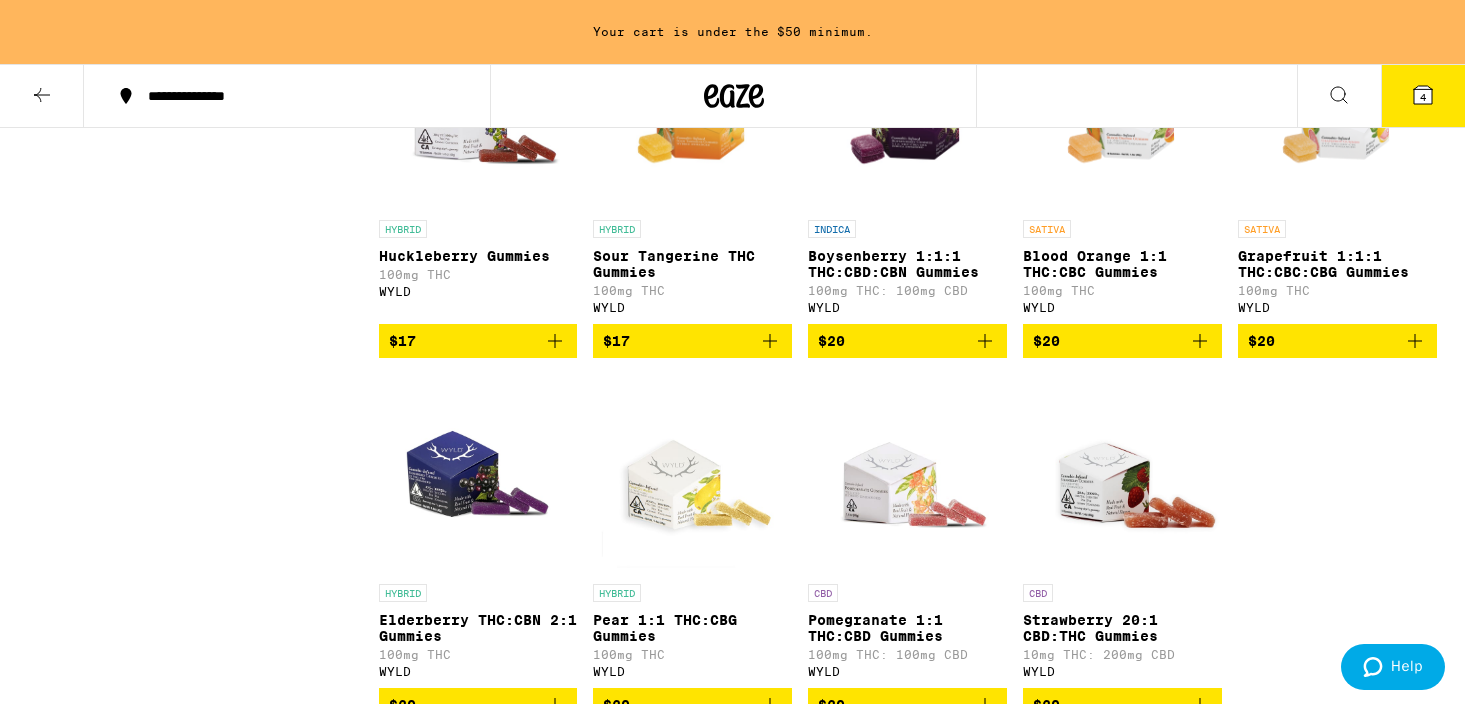 scroll, scrollTop: 1110, scrollLeft: 0, axis: vertical 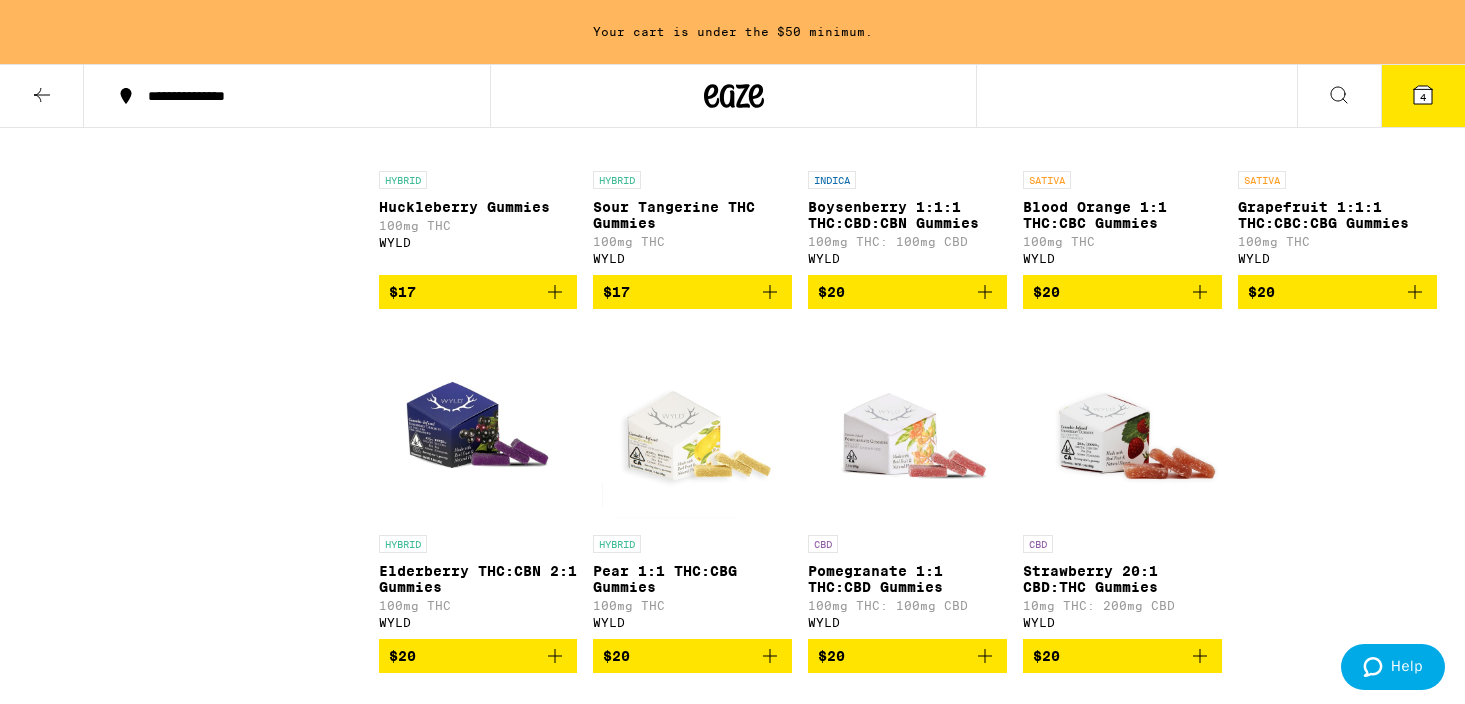 click 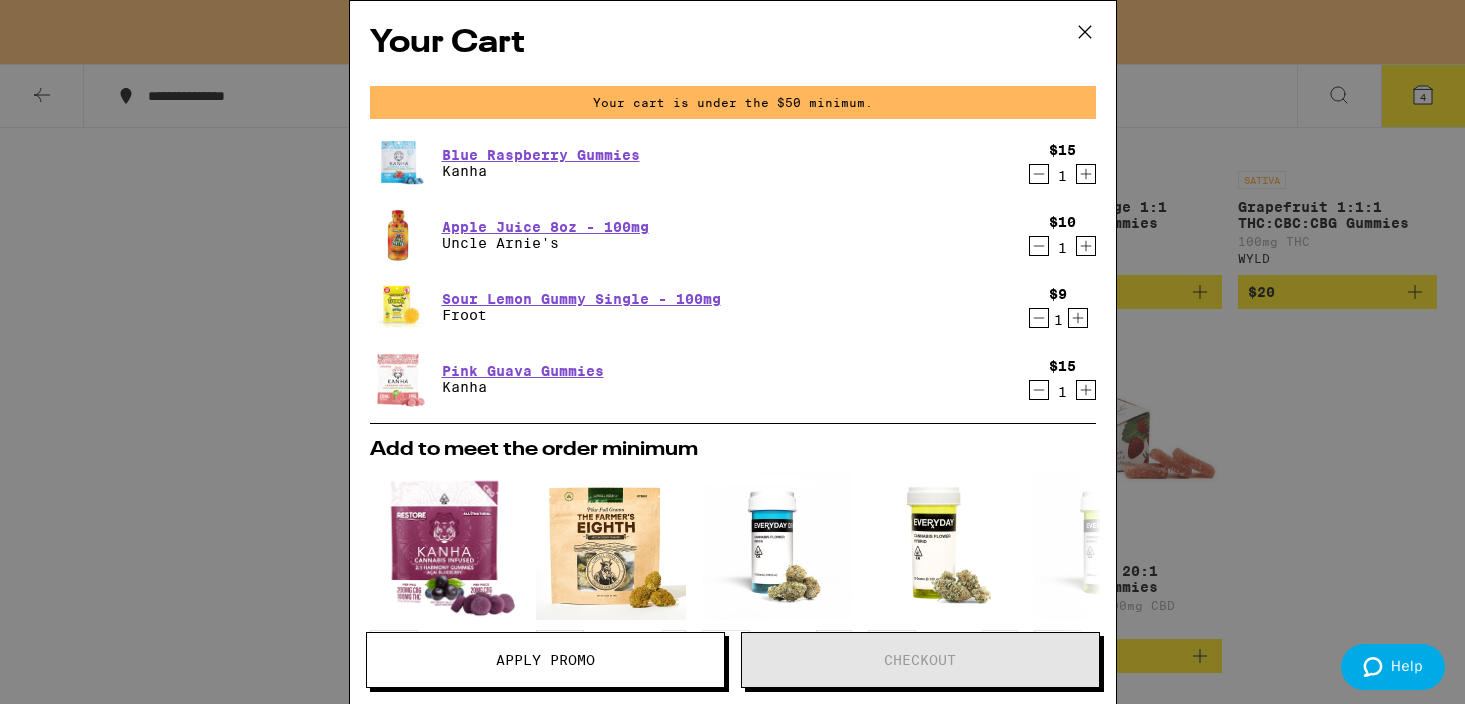 click on "Your Cart Your cart is under the $50 minimum. Blue Raspberry Gummies Kanha $15 1 Apple Juice 8oz - 100mg Uncle Arnie's $10 1 Sour Lemon Gummy Single - 100mg Froot $9 1 Pink Guava Gummies Kanha $15 1 Add to meet the order minimum HYBRID Harmony Acai Blueberry 2:1 CBG Gummies Kanha $23 INDICA 4g Kush Mints - 4g Lowell Farms Deal Created with Sketch. USE CODE 35OFF $33 INDICA 3.5g Garlic Dreams Smalls - 3.5g Everyday Deal Created with Sketch. CODE TWISTED $35 HYBRID 3.5g Chill Kush Smalls - 3.5g Everyday Deal Created with Sketch. CODE TWISTED $35 HYBRID 3.5g Lemonberry Gelato Smalls - 3.5g Everyday Deal Created with Sketch. CODE TWISTED $35 INDICA 3.5g Mochi - 3.5g Gelato Deal Created with Sketch. CODE TWISTED $35 SATIVA 3.5g Blackberry Diesel - 3.5g Gelato Deal Created with Sketch. CODE TWISTED $35 HYBRID 3.5g Melonade - 3.5g Gelato Deal Created with Sketch. CODE TWISTED $35 HYBRID 3.5g Orangeade - 3.5g Gelato Deal Created with Sketch. CODE TWISTED $35 SATIVA 3.5g Tequila Sunrise - 3.5g Cookies Deal $40 $49.00" at bounding box center [732, 352] 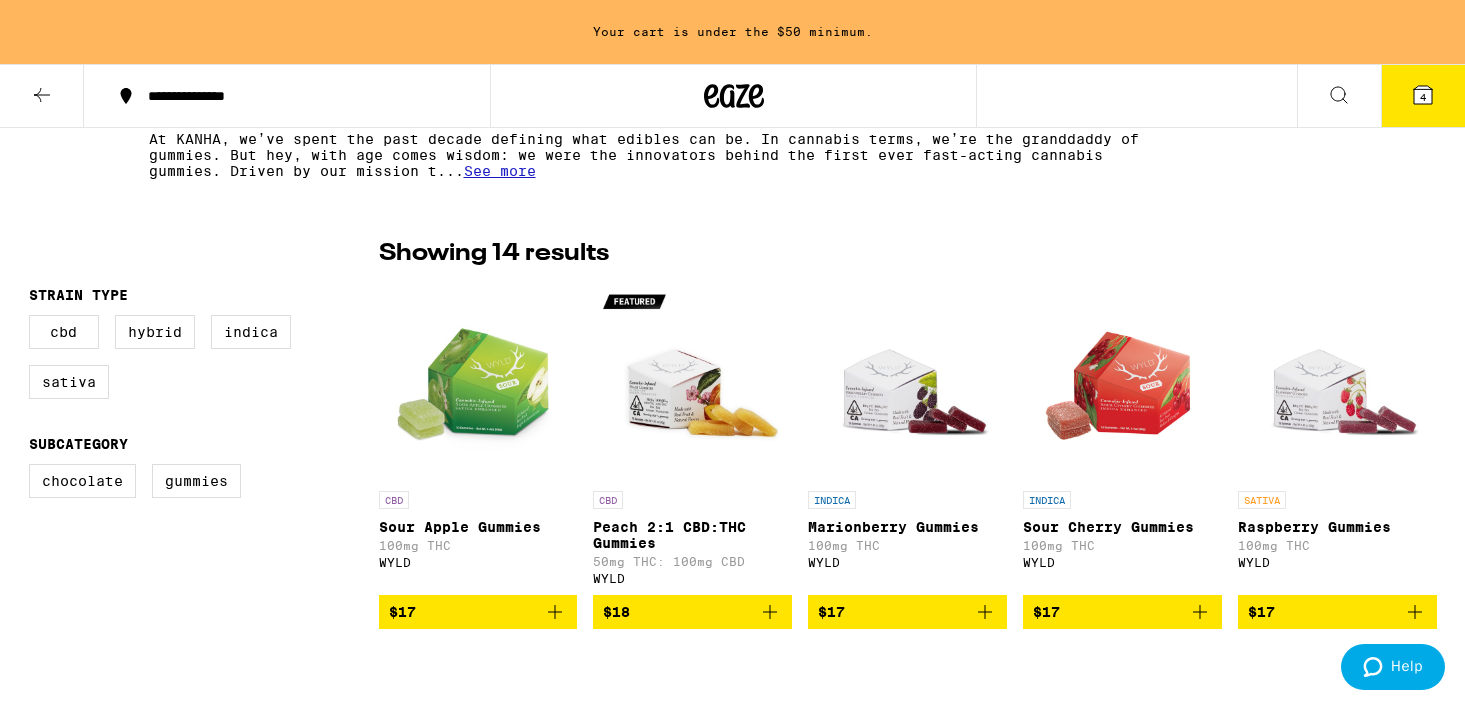 scroll, scrollTop: 0, scrollLeft: 0, axis: both 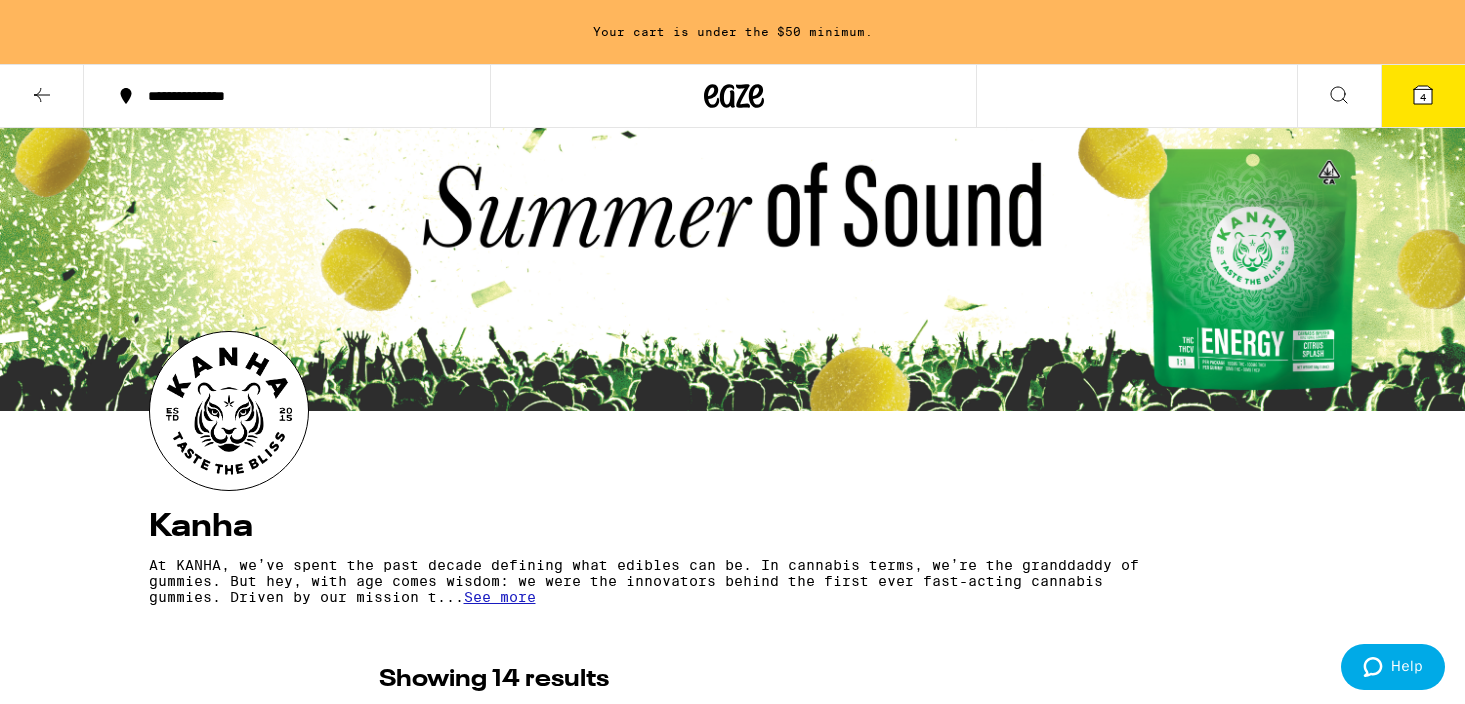 click 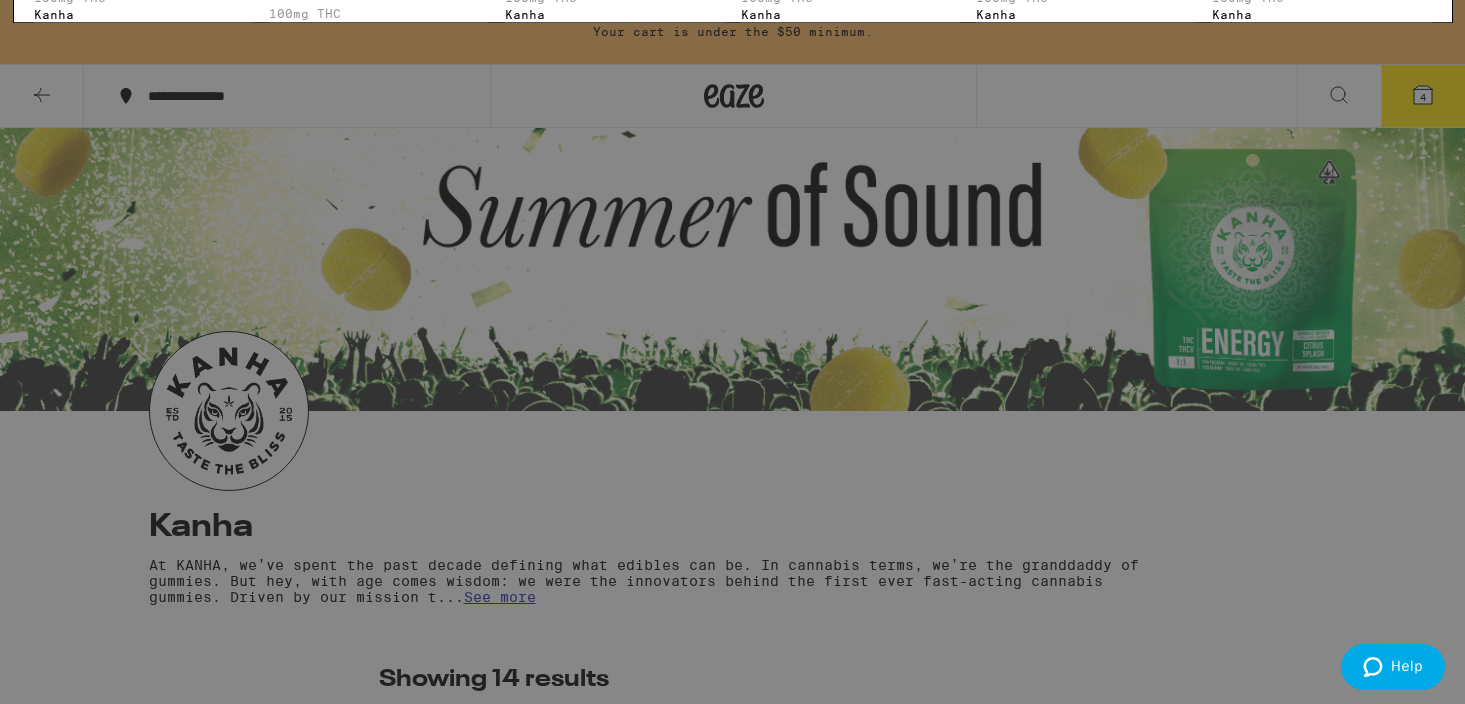 click at bounding box center (84, 230) 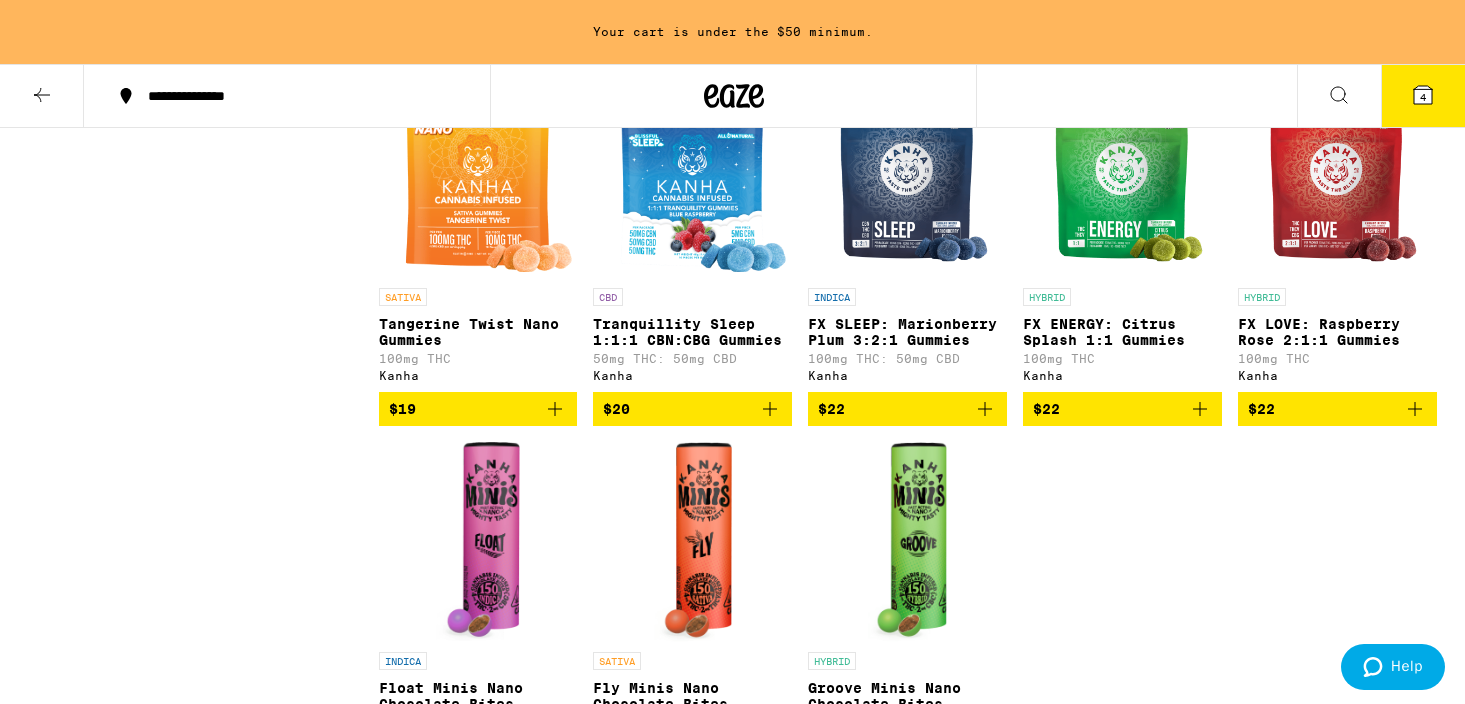 scroll, scrollTop: 1706, scrollLeft: 0, axis: vertical 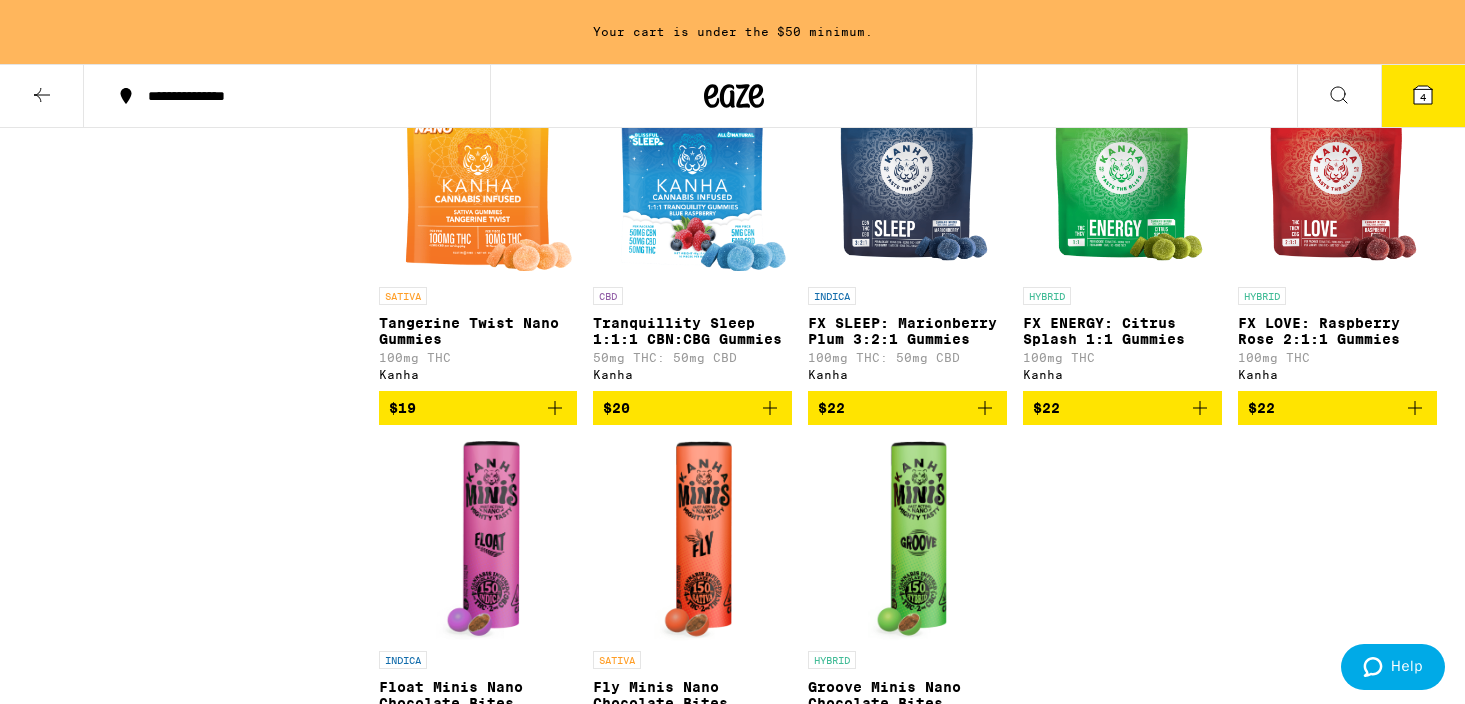 click 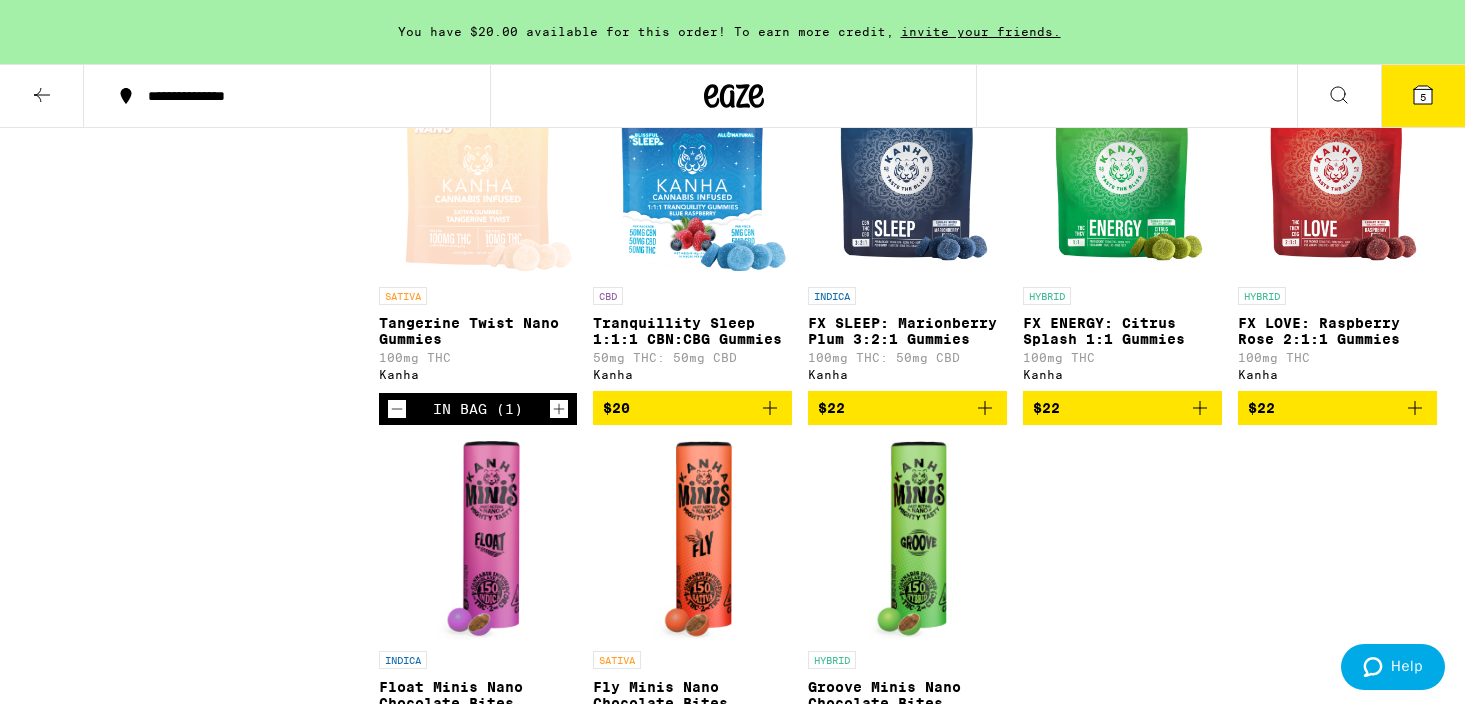 click on "5" at bounding box center [1423, 97] 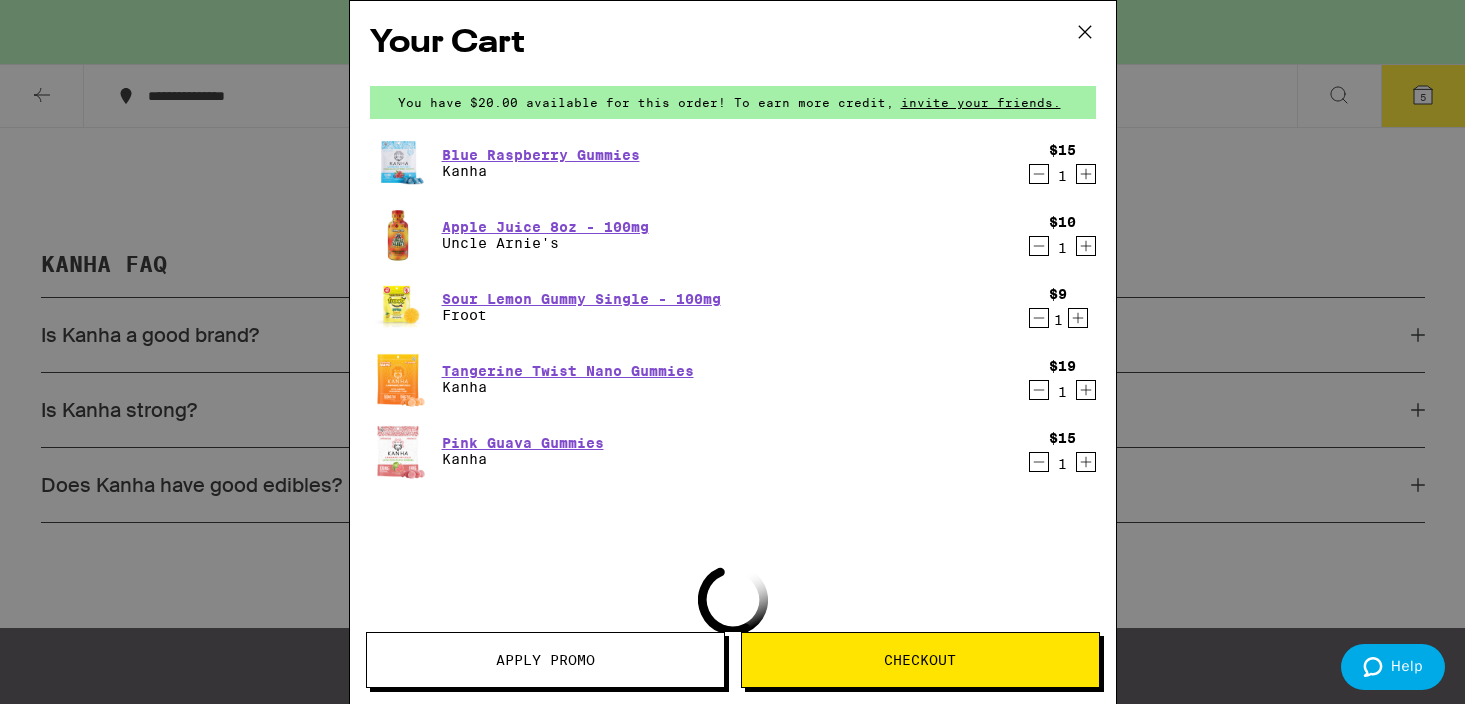 click 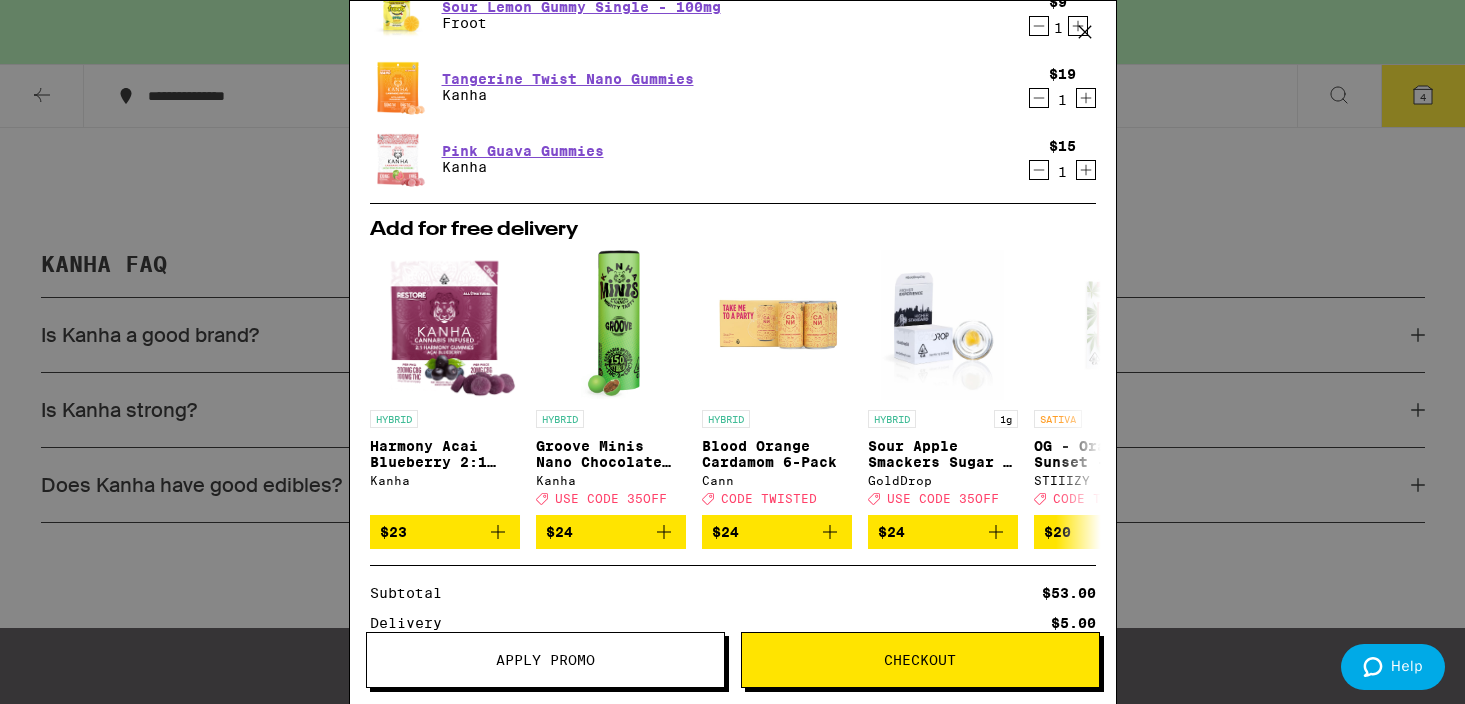 scroll, scrollTop: 461, scrollLeft: 0, axis: vertical 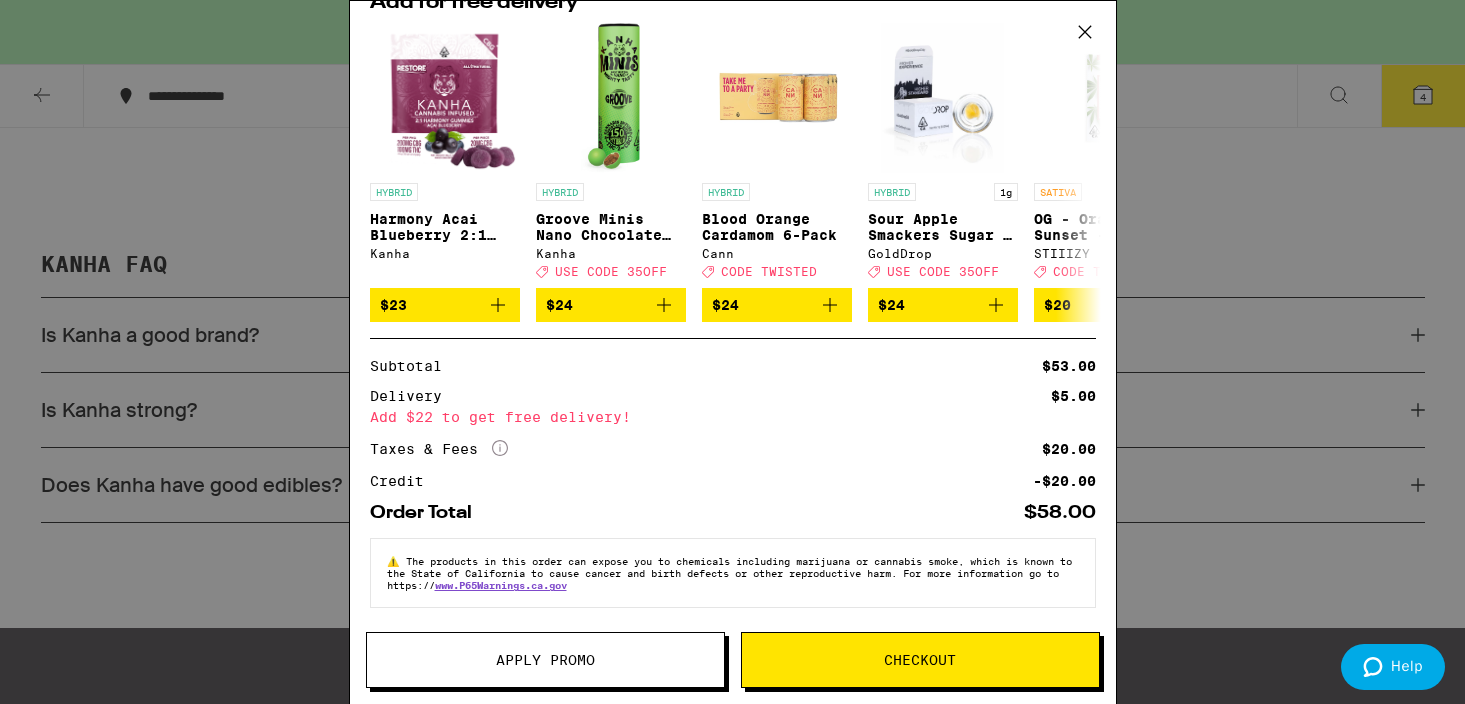 click on "Apply Promo" at bounding box center (545, 660) 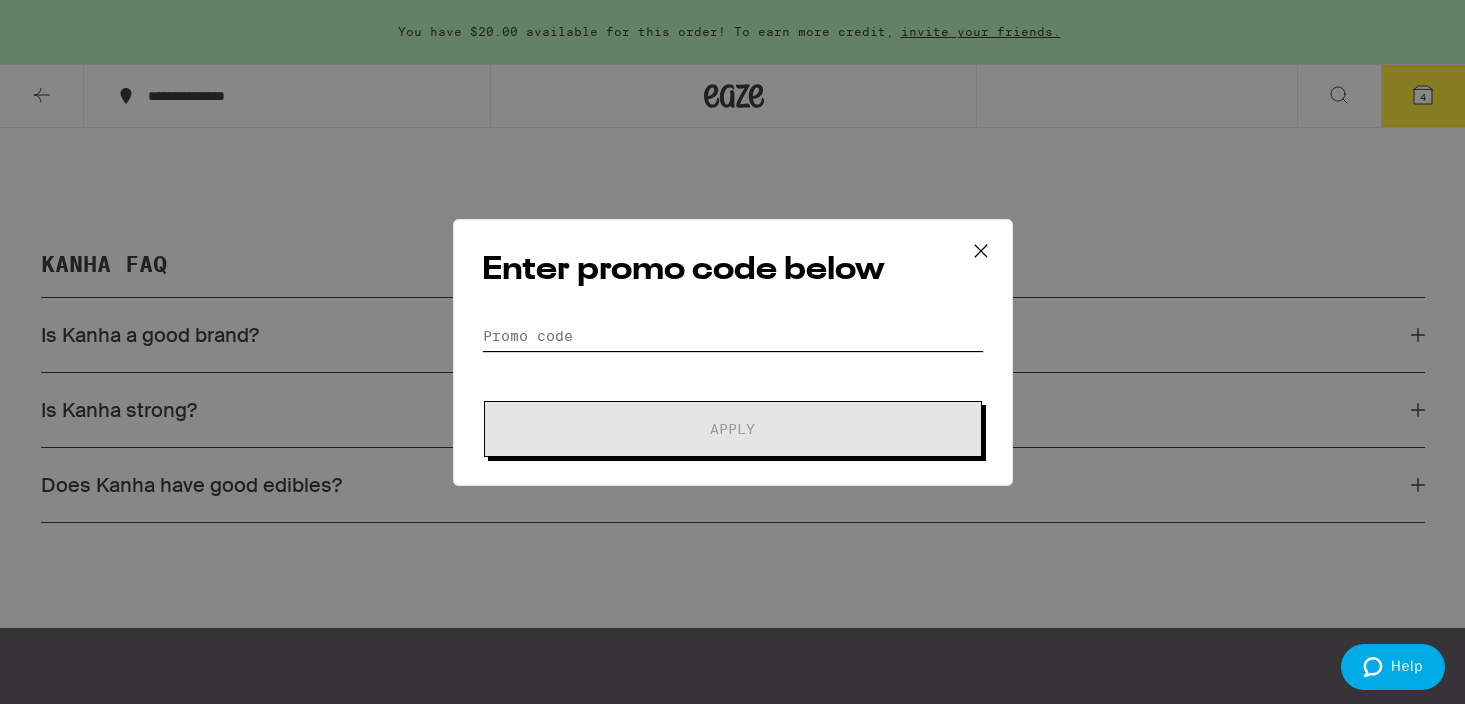 click on "Promo Code" at bounding box center [733, 336] 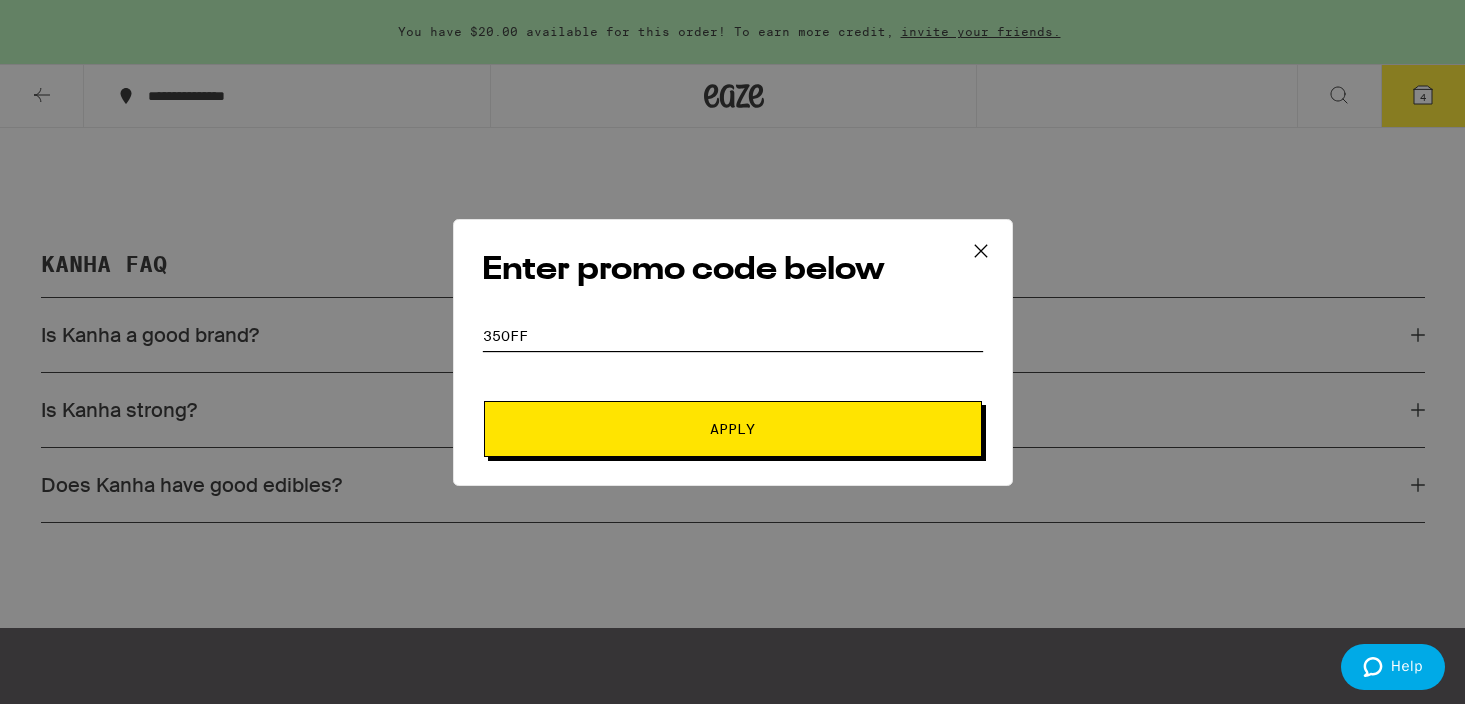 type on "35off" 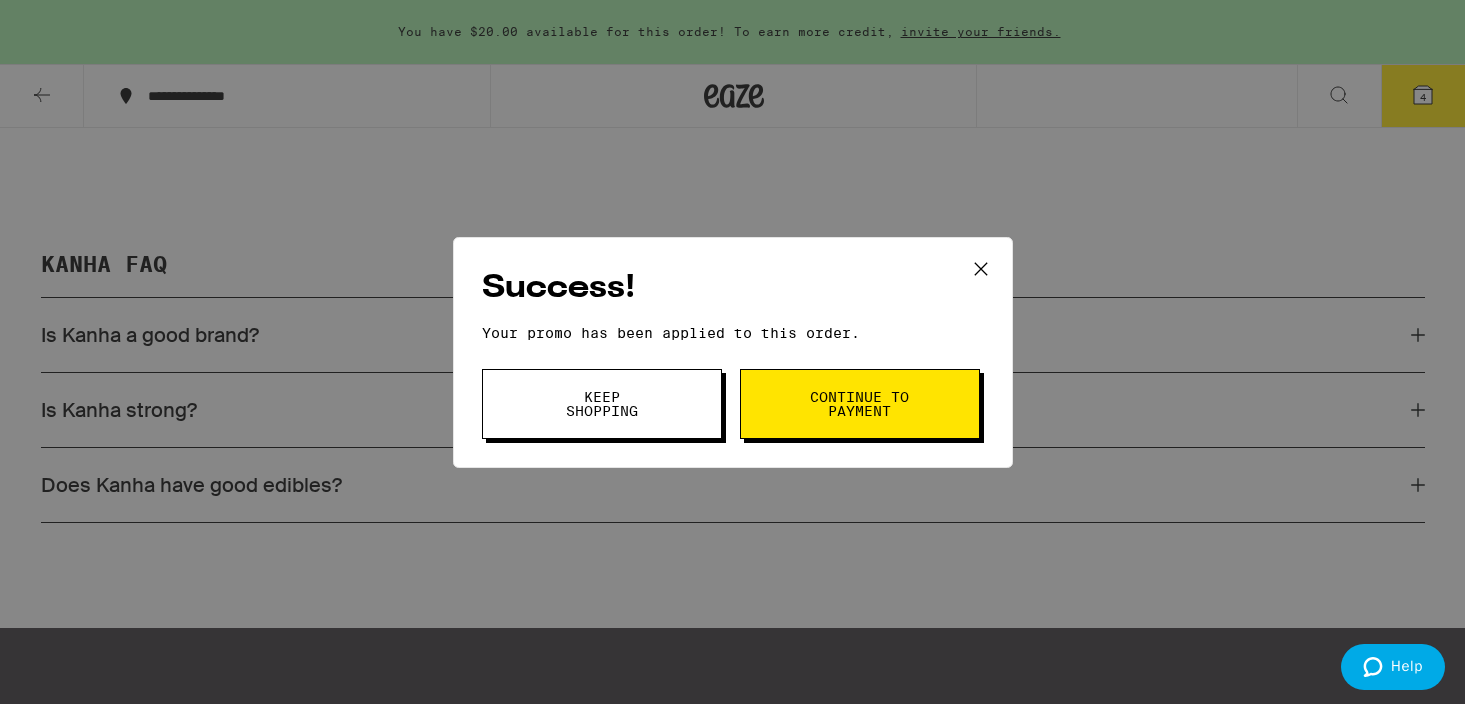 click on "Continue to payment" at bounding box center (860, 404) 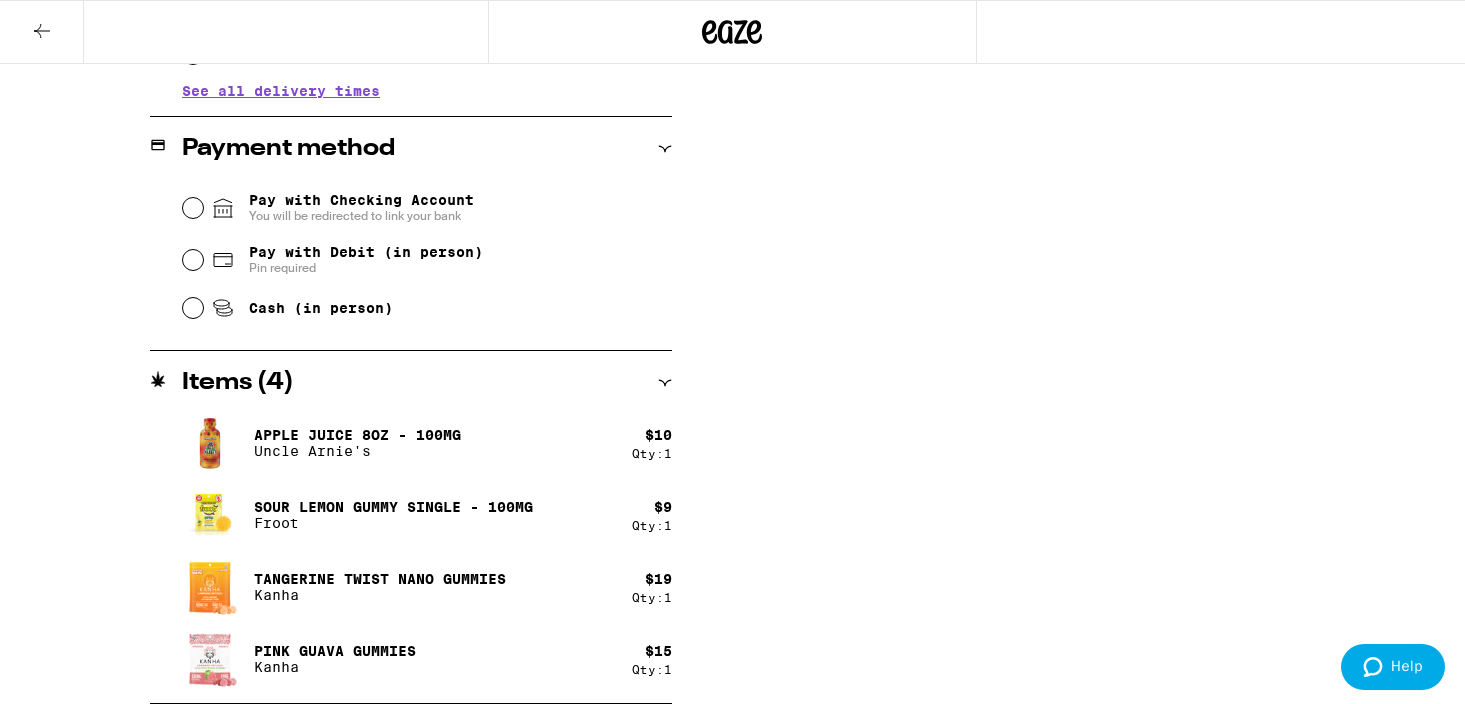 scroll, scrollTop: 809, scrollLeft: 0, axis: vertical 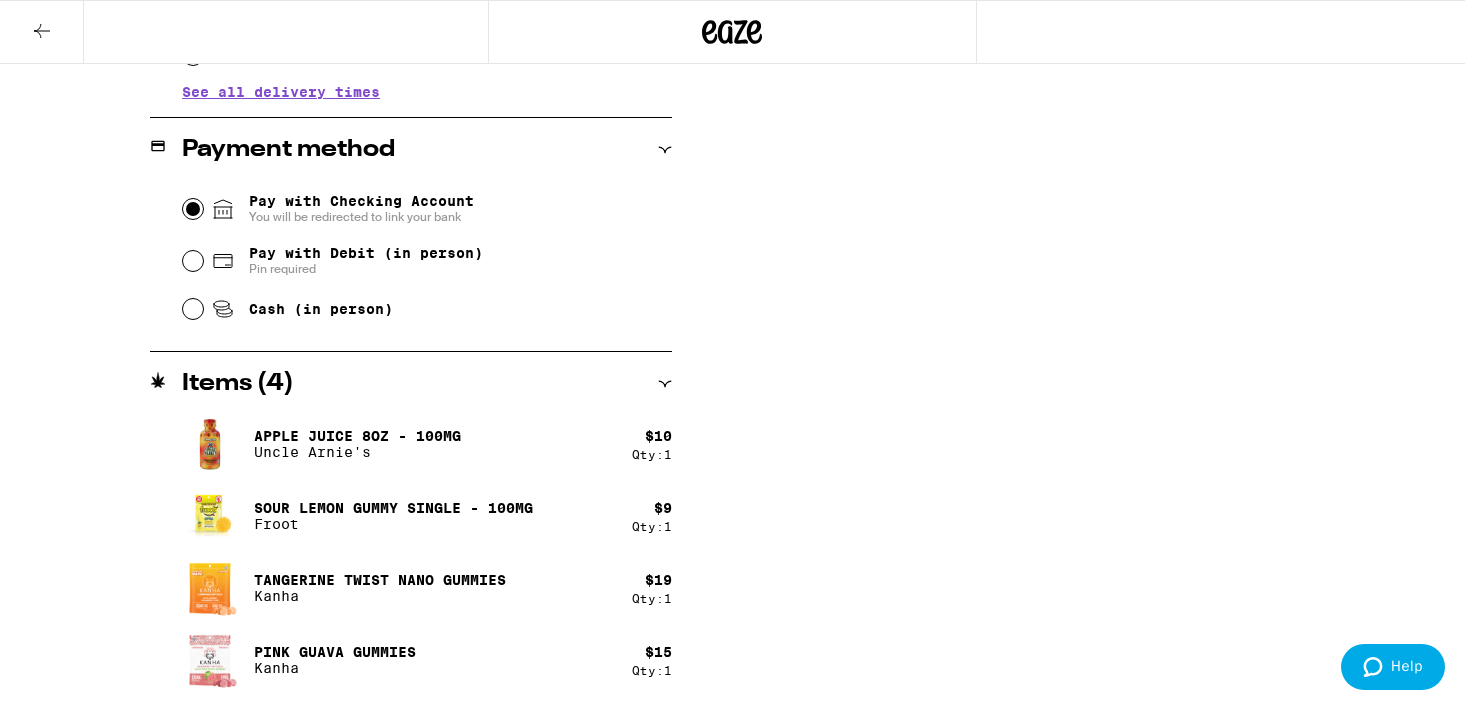 click on "Pay with Checking Account You will be redirected to link your bank" at bounding box center [193, 209] 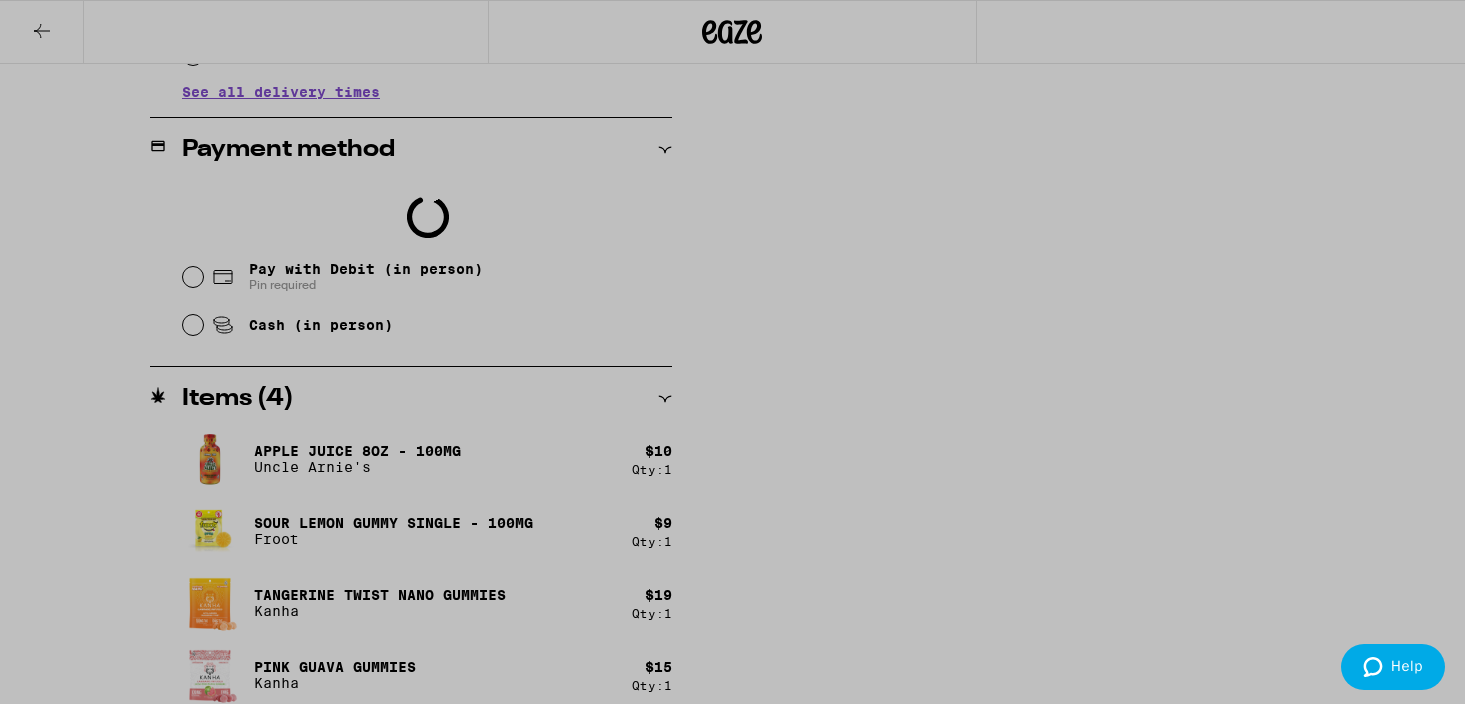 click at bounding box center [732, 352] 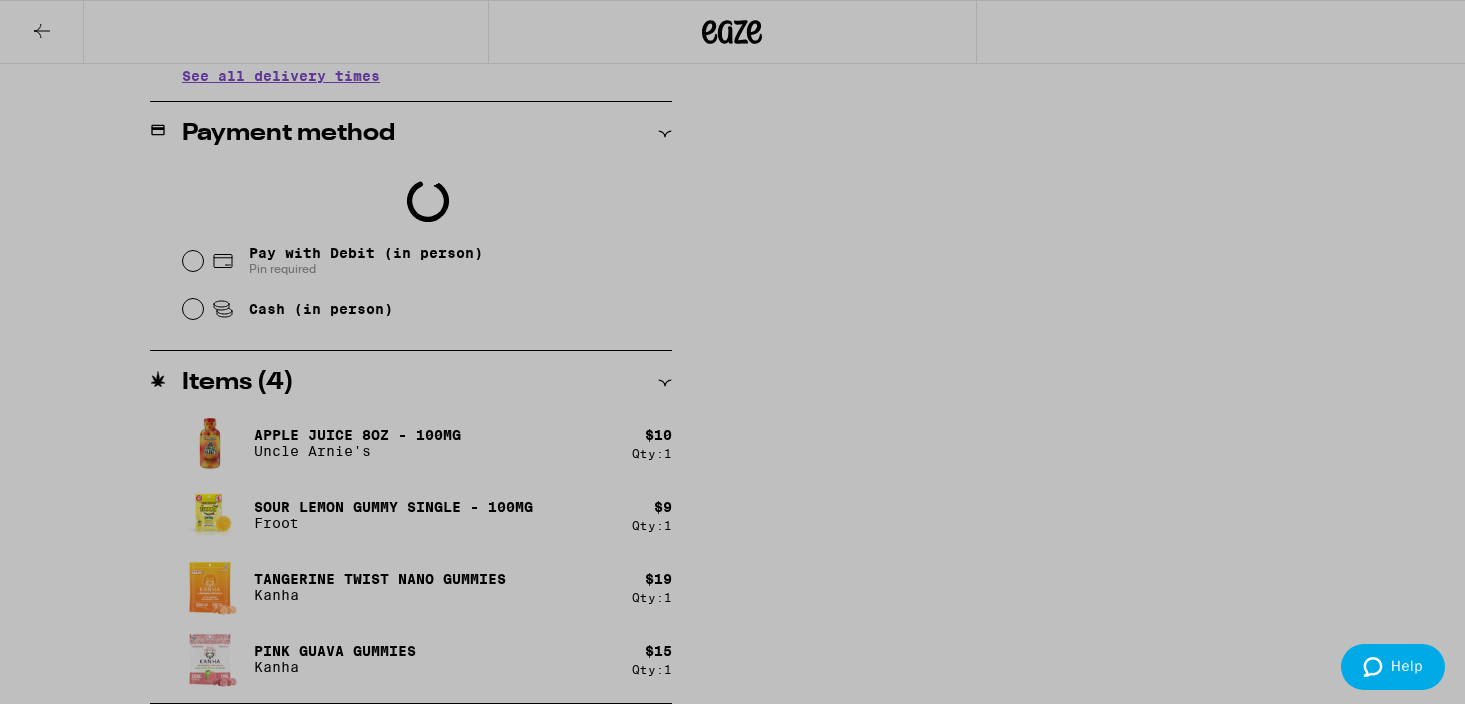 scroll, scrollTop: 52, scrollLeft: 0, axis: vertical 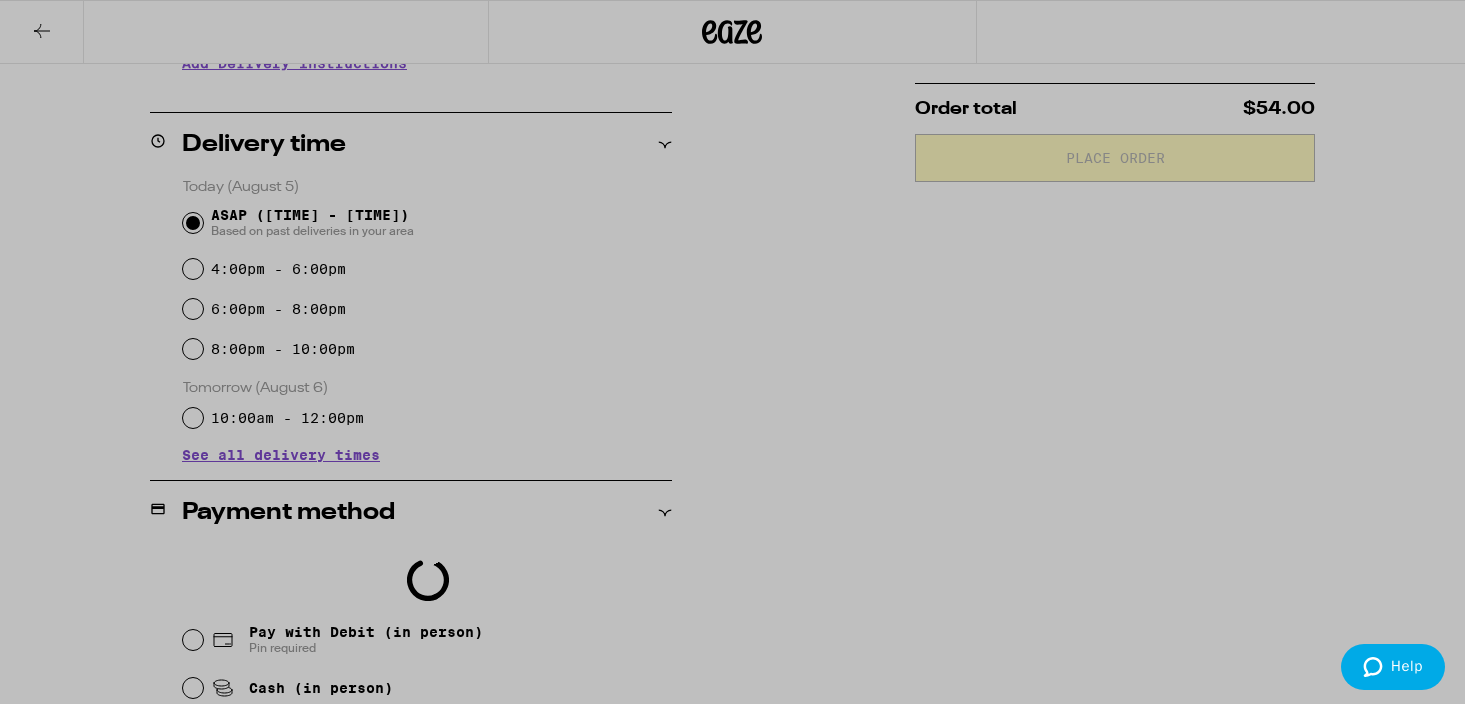 click at bounding box center [732, 352] 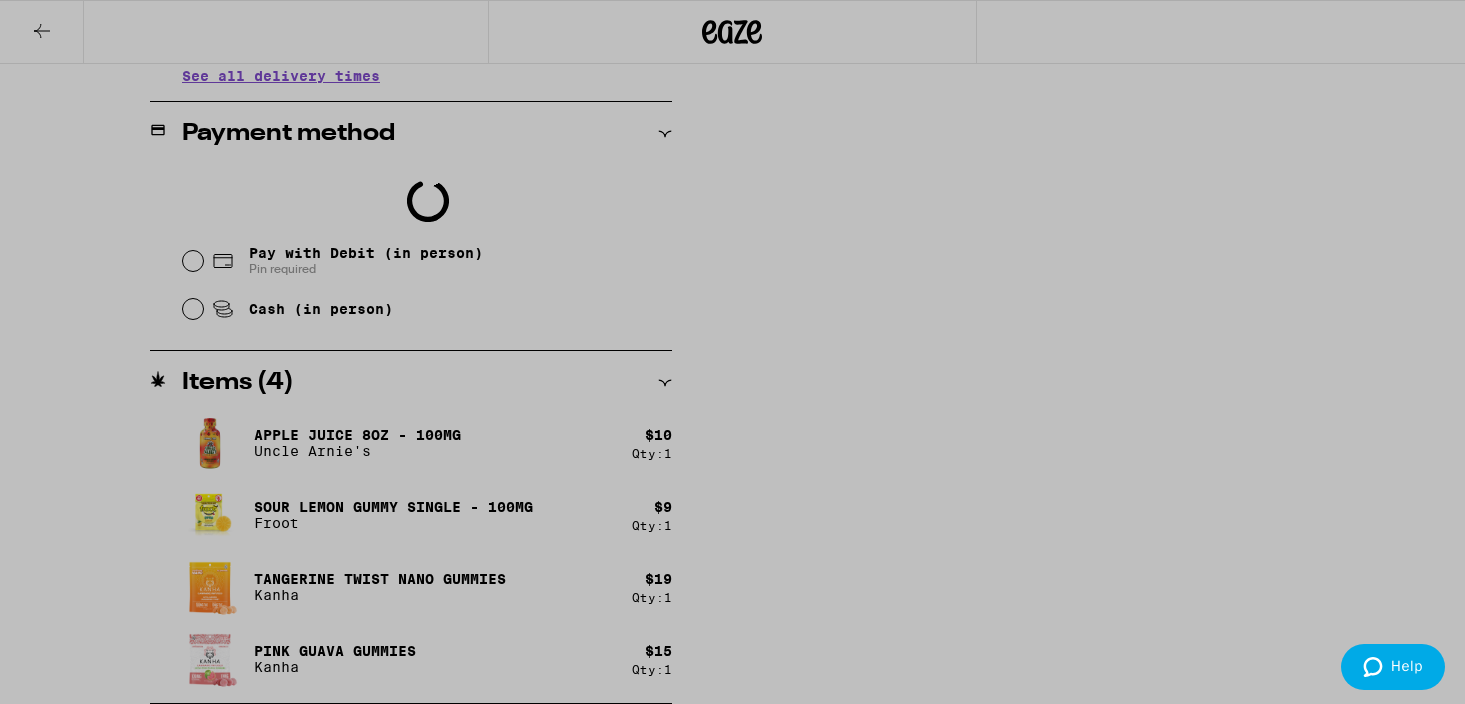 click at bounding box center [732, 352] 